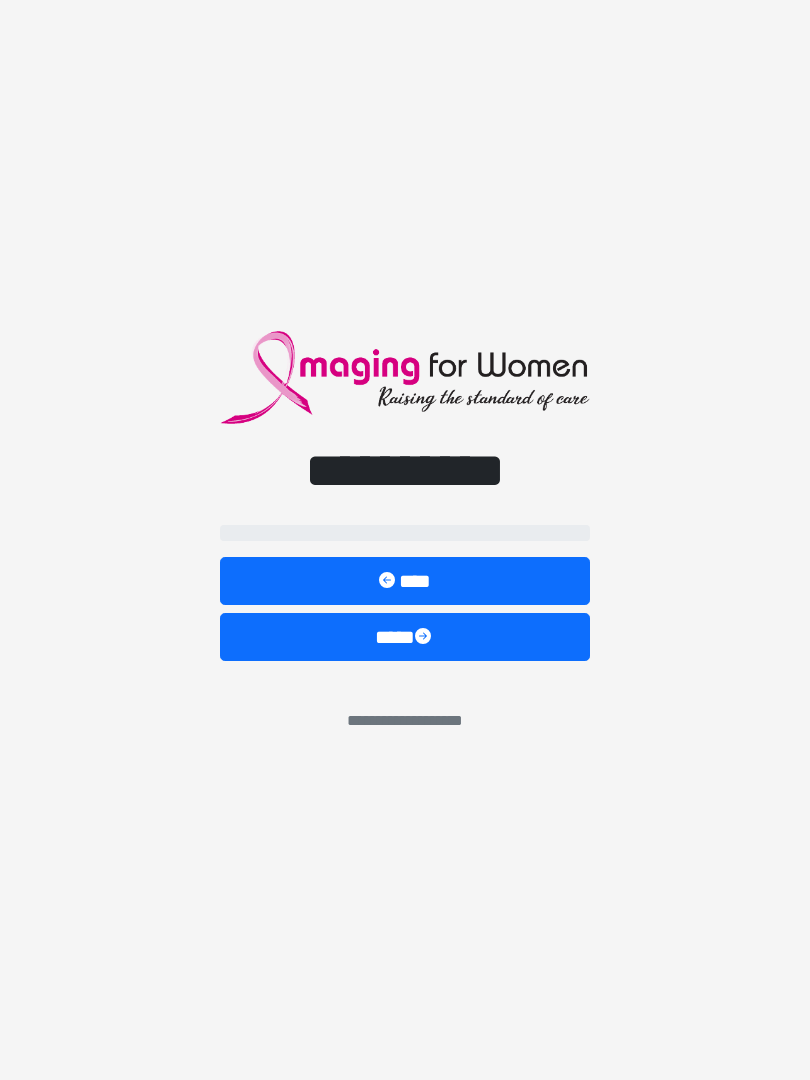 scroll, scrollTop: 0, scrollLeft: 0, axis: both 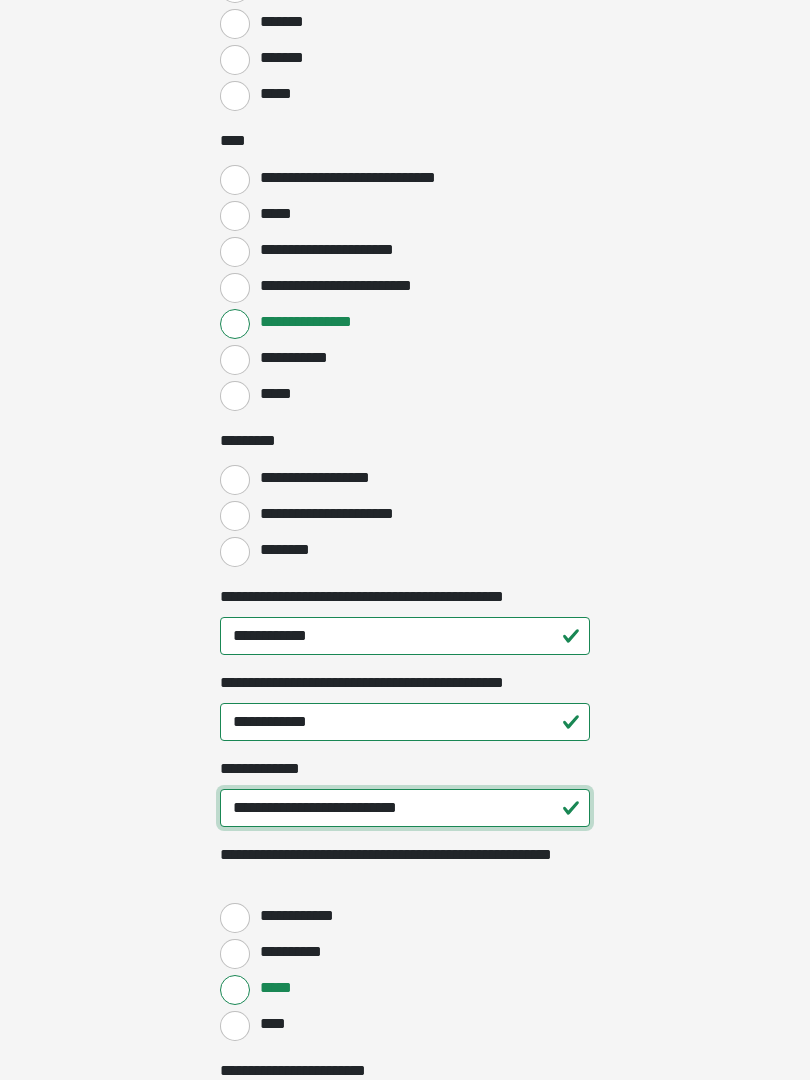 click on "**********" at bounding box center (405, 809) 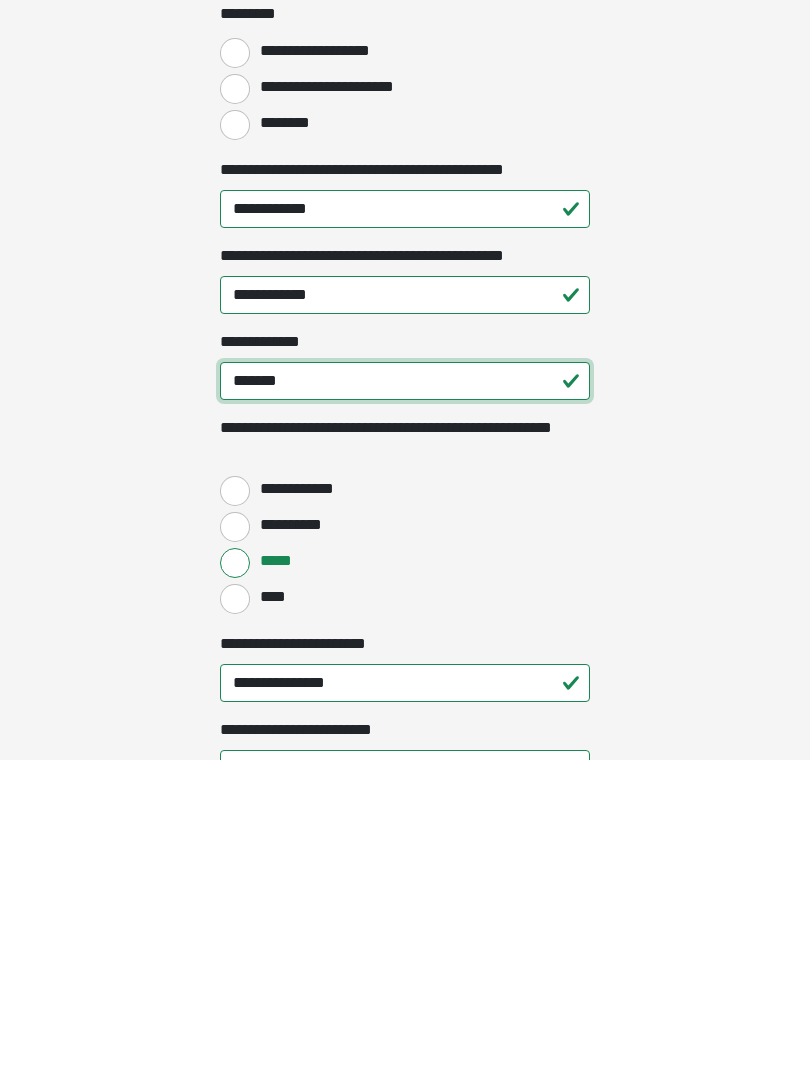 type on "******" 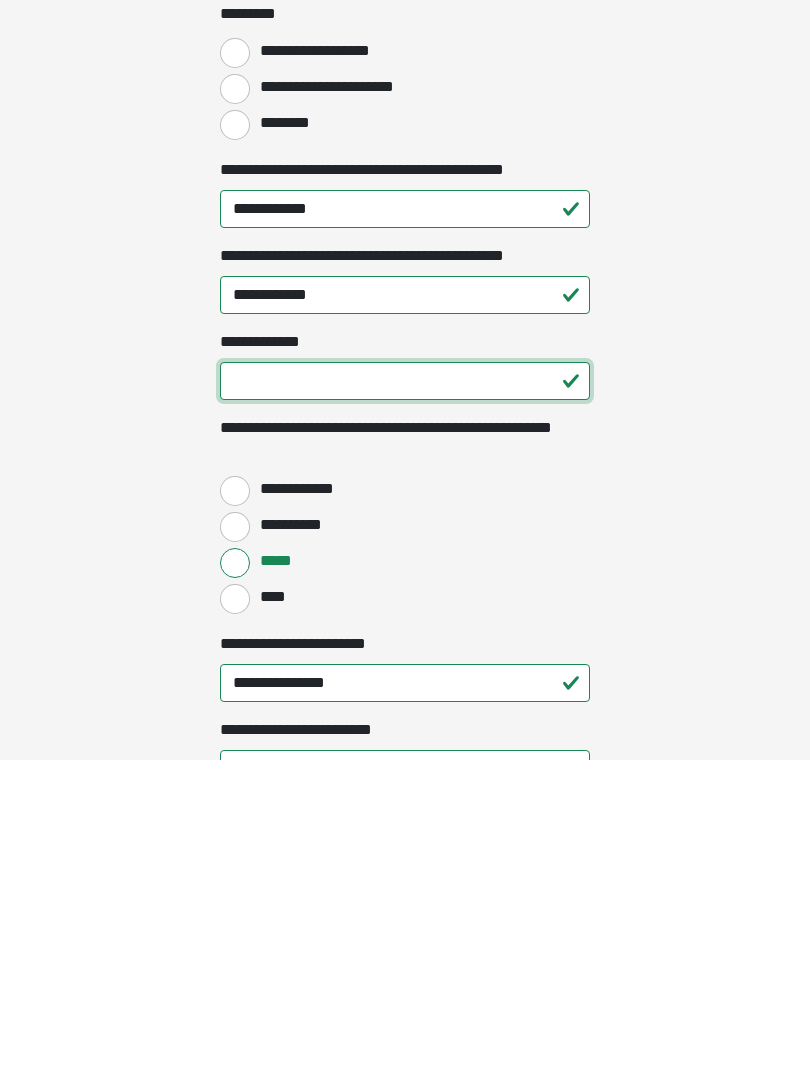 type on "*" 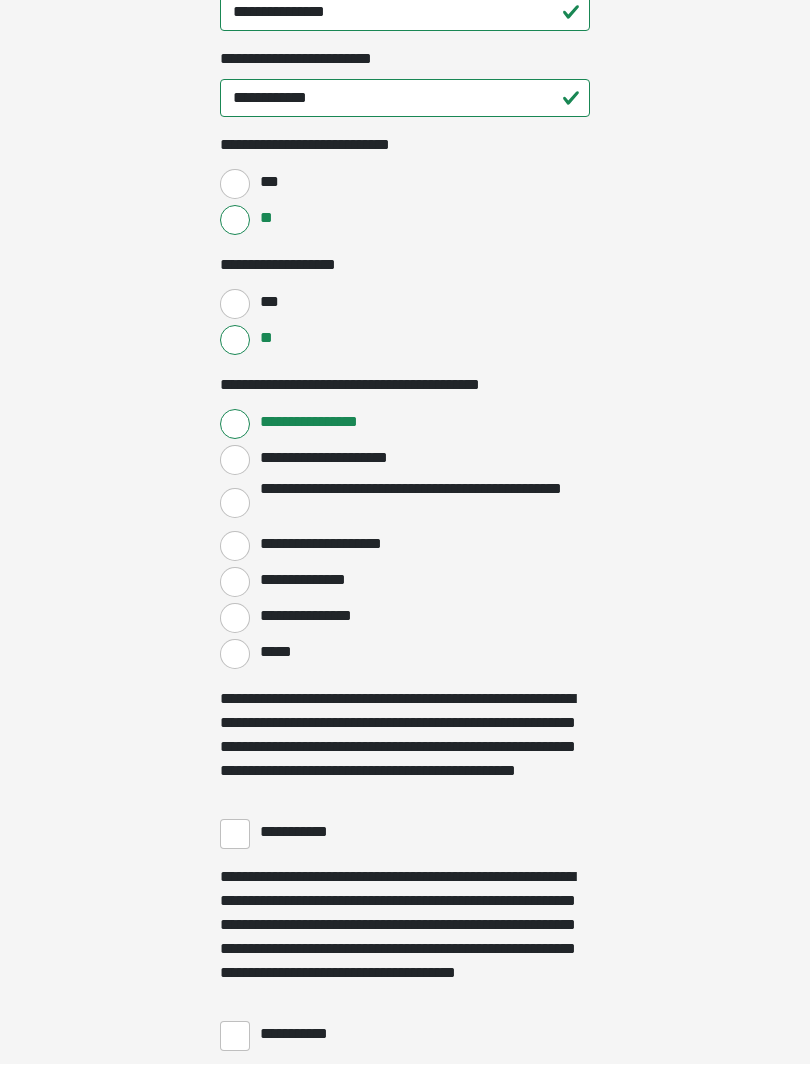 scroll, scrollTop: 3023, scrollLeft: 0, axis: vertical 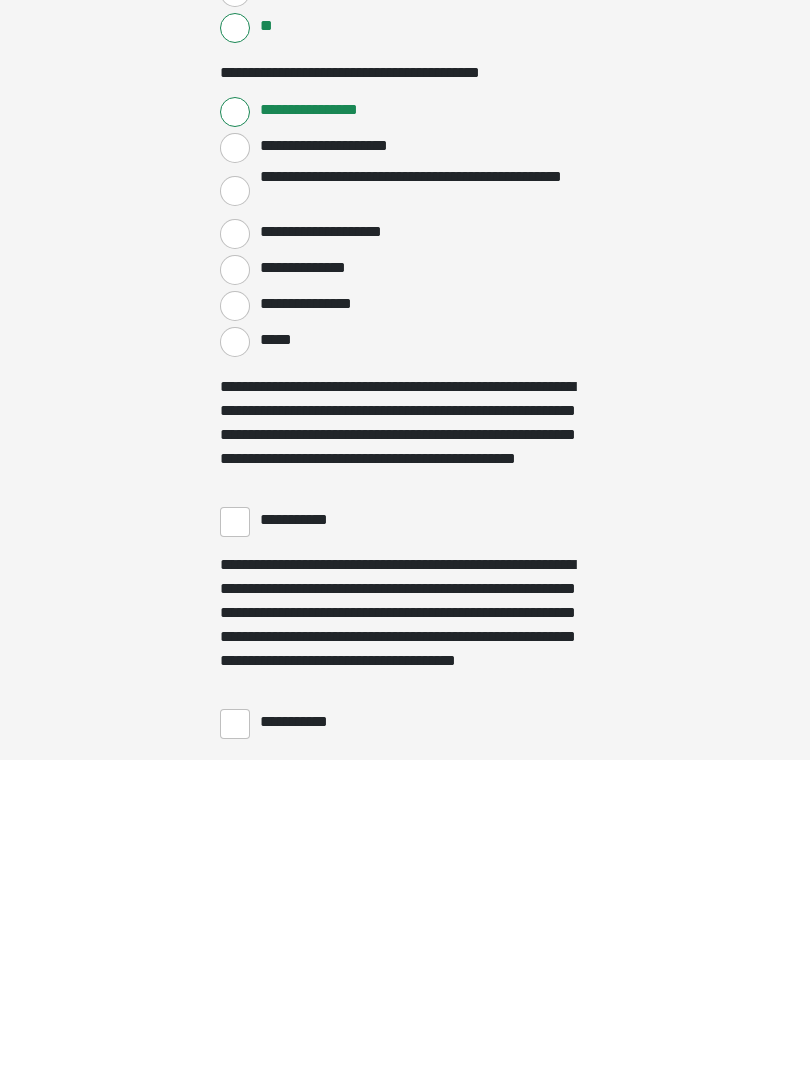 type on "**********" 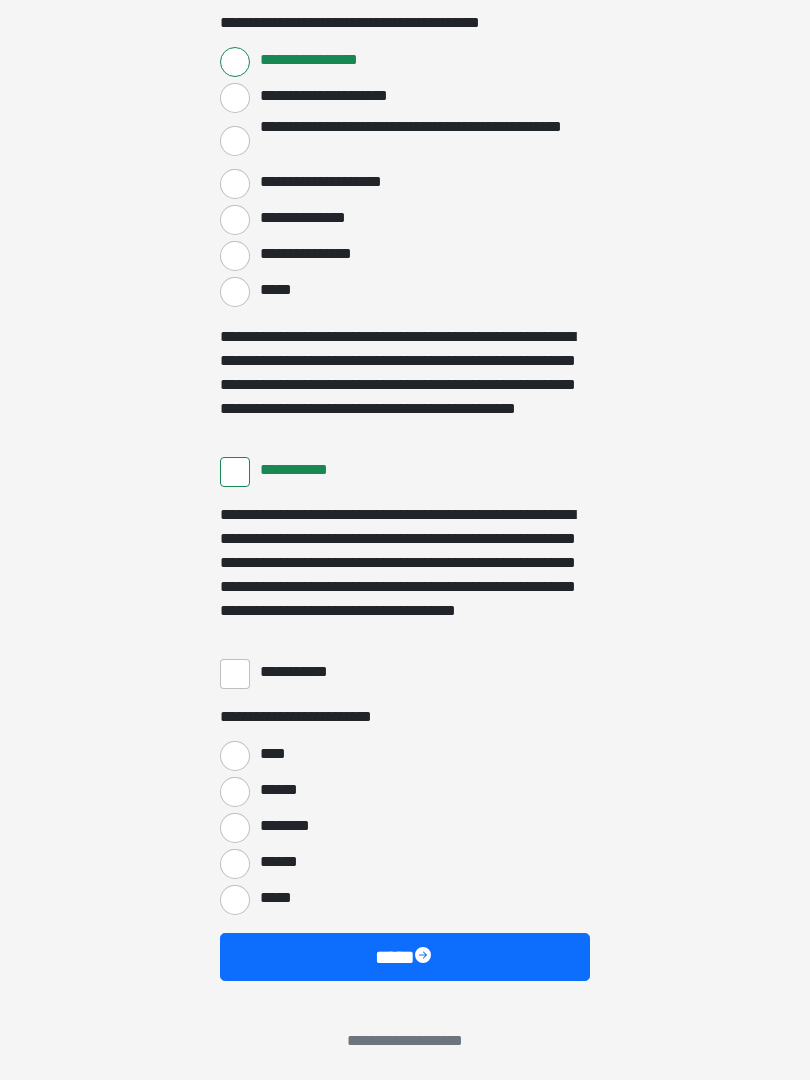 scroll, scrollTop: 3397, scrollLeft: 0, axis: vertical 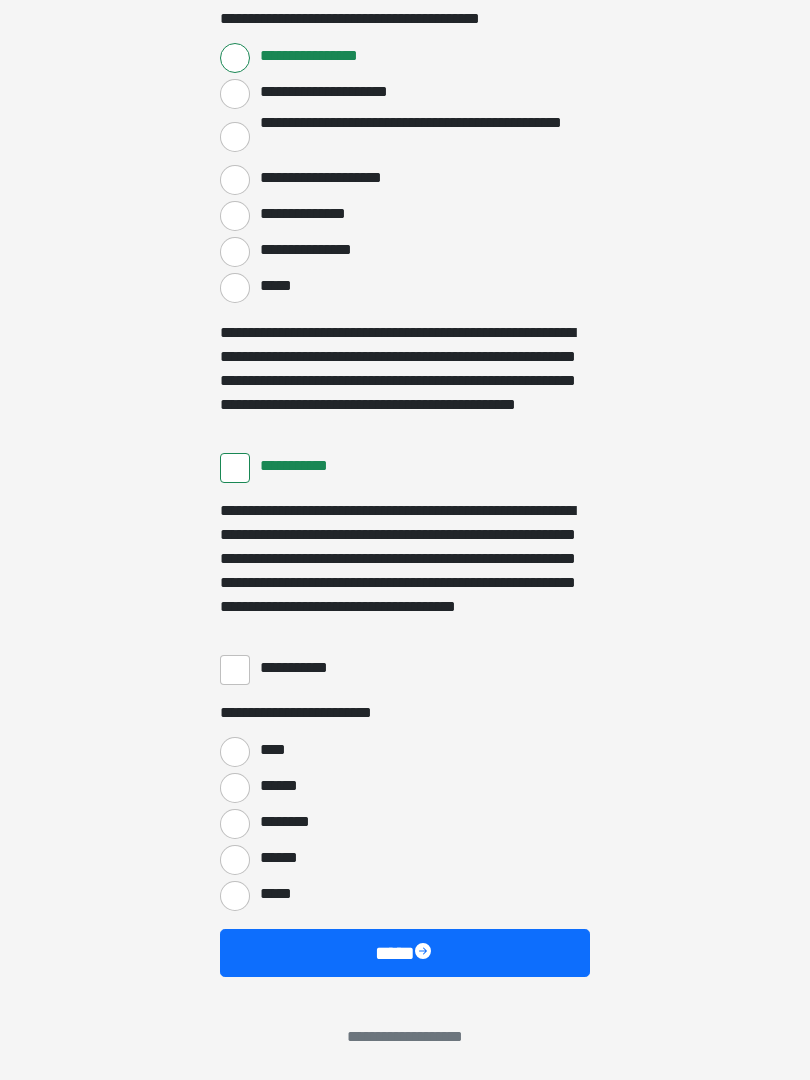 click on "**********" at bounding box center [235, 670] 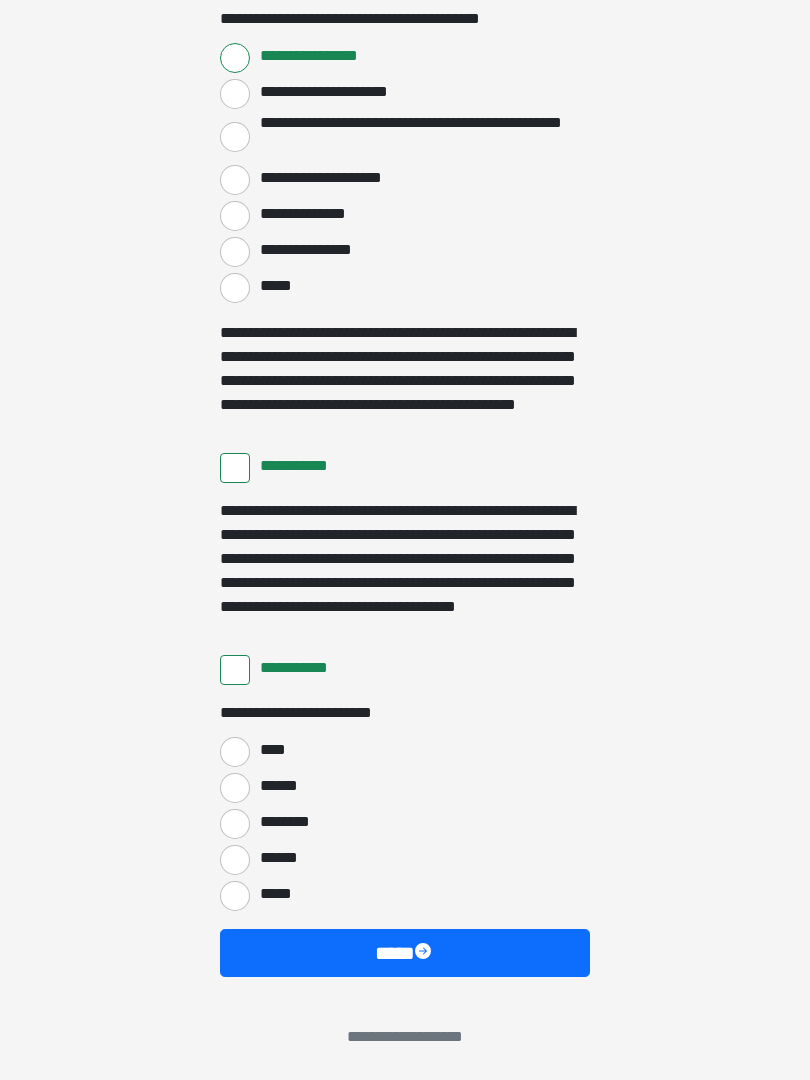 click on "****" at bounding box center (235, 752) 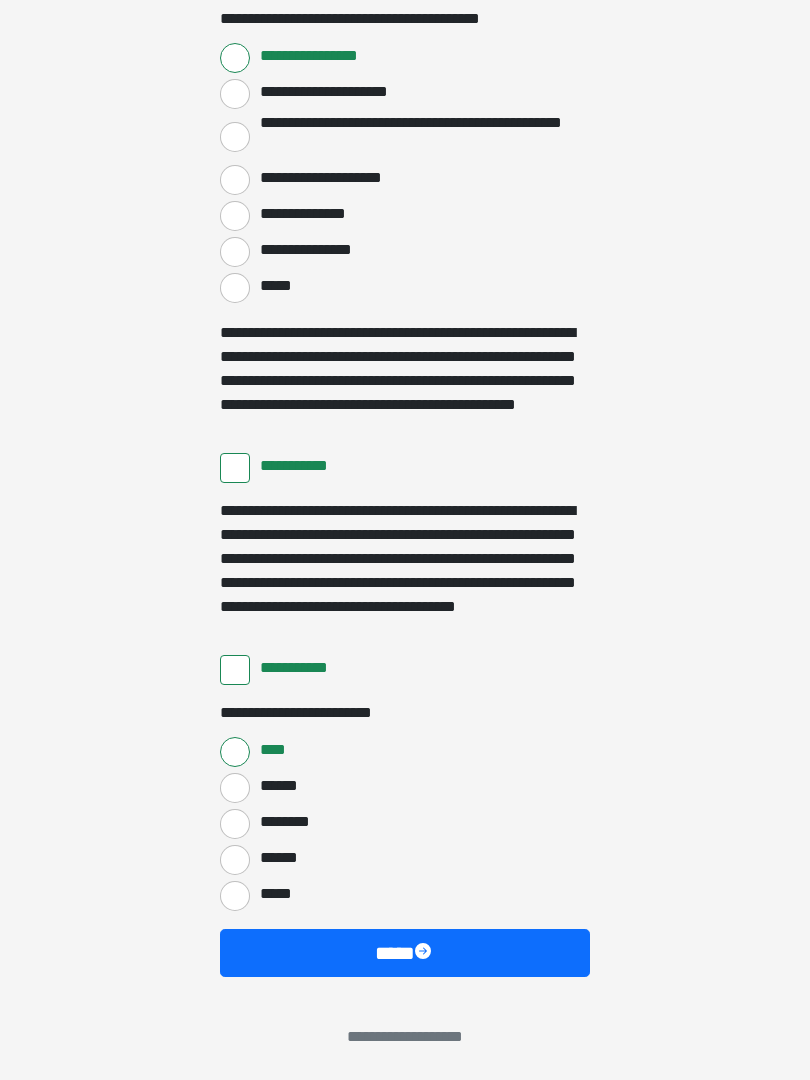 click on "****" at bounding box center [405, 953] 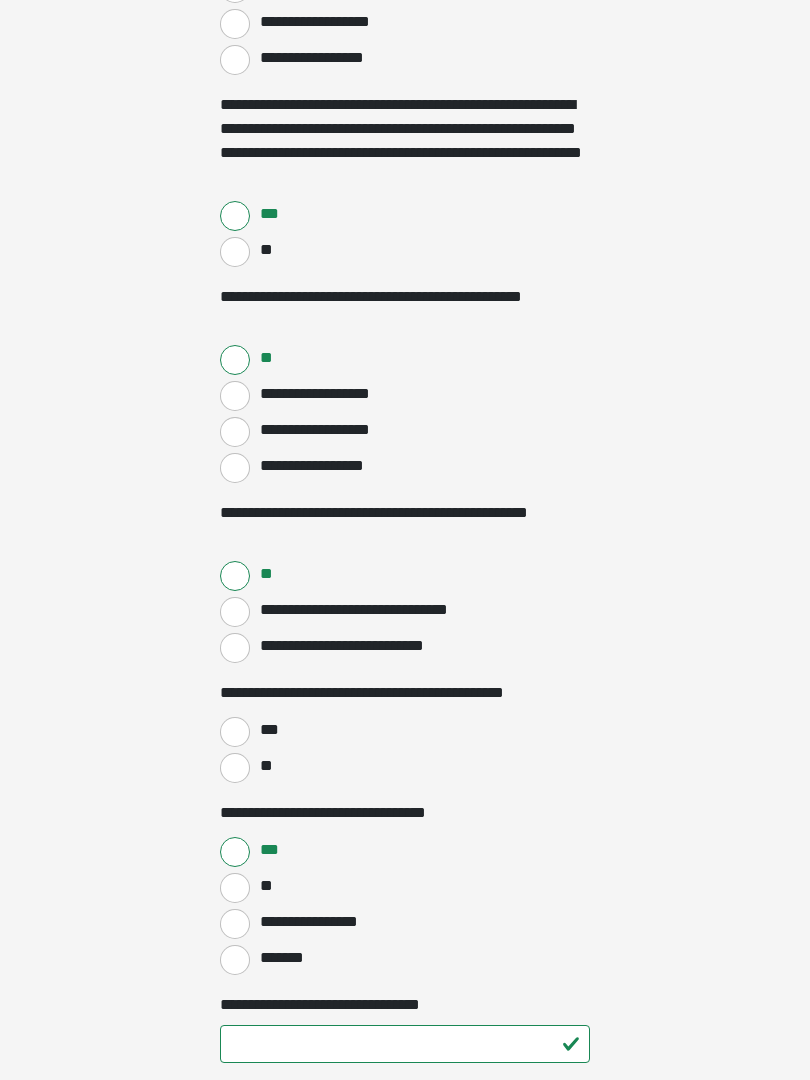 scroll, scrollTop: 604, scrollLeft: 0, axis: vertical 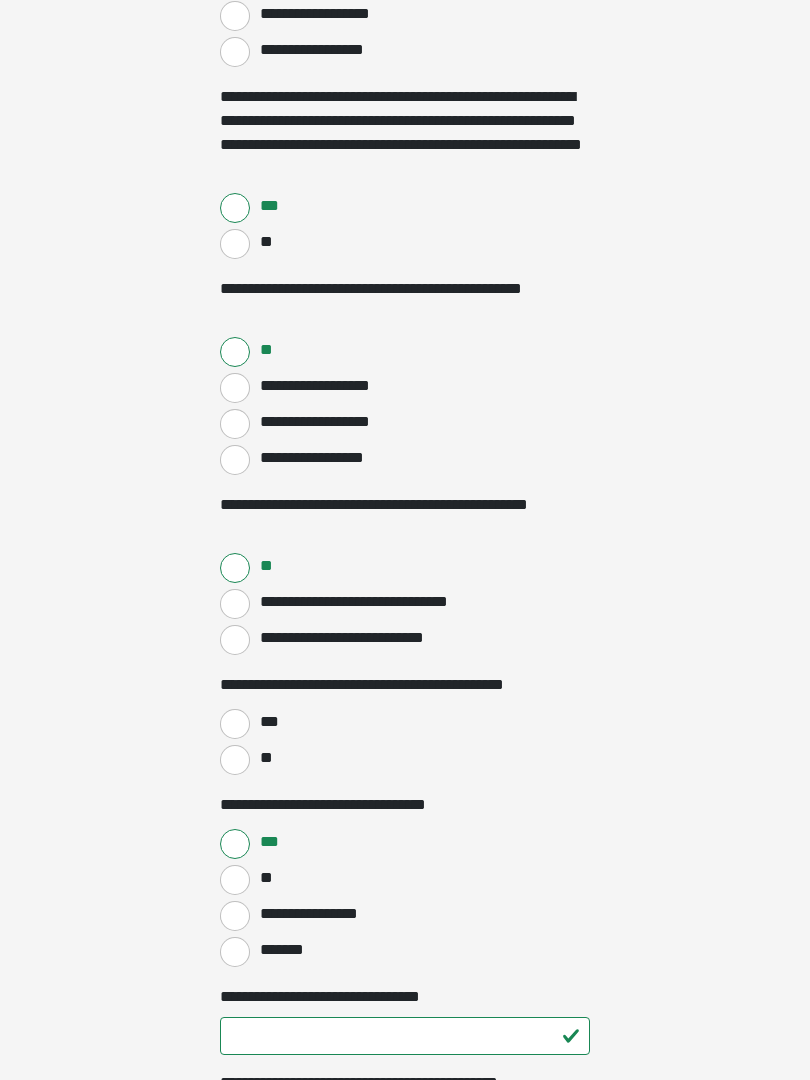 click on "***" at bounding box center (235, 724) 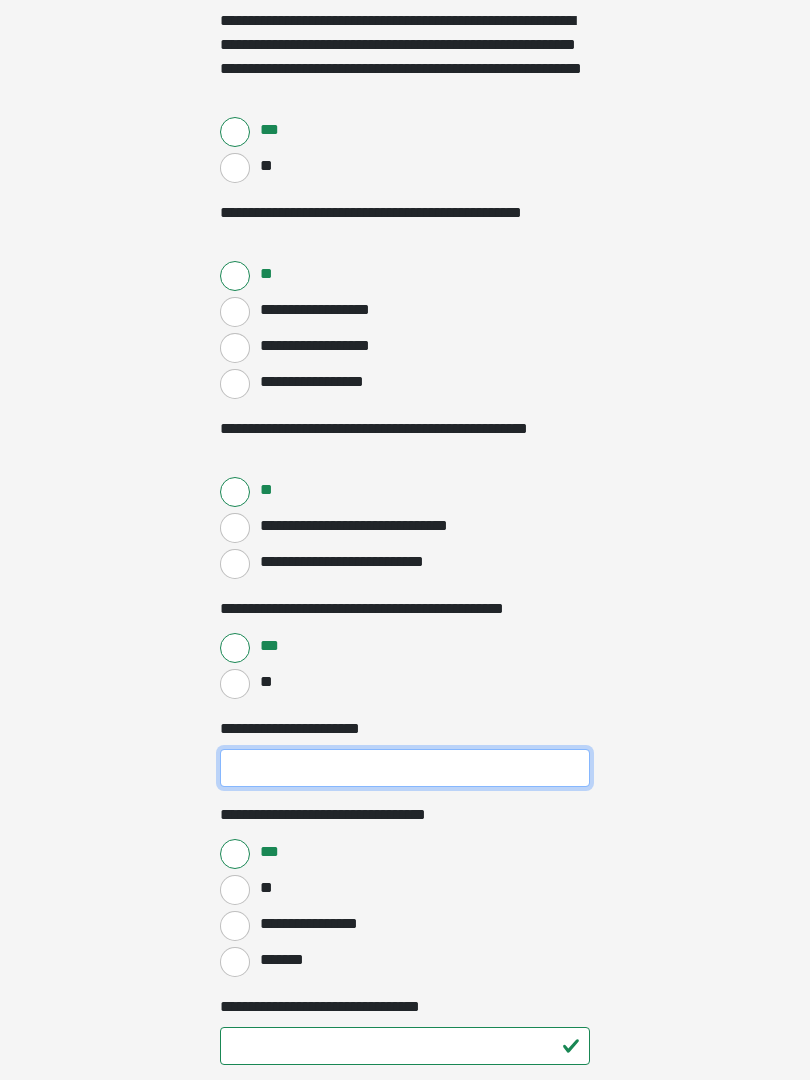 click on "**********" at bounding box center (405, 768) 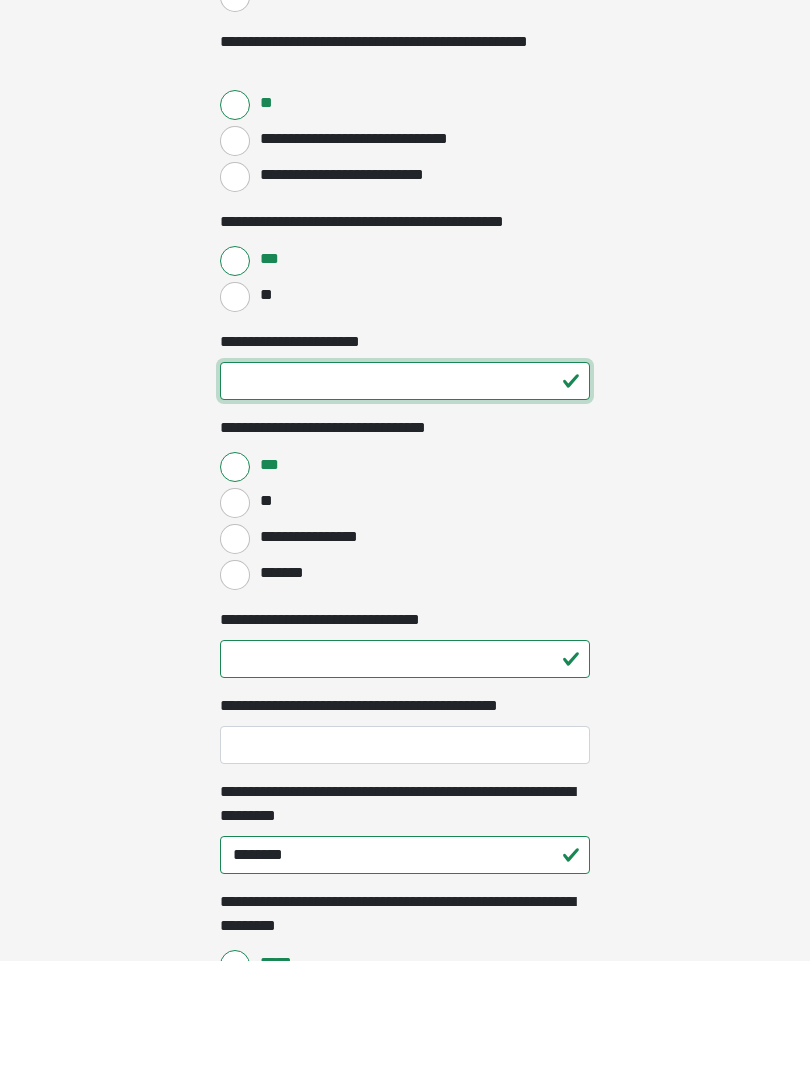 scroll, scrollTop: 950, scrollLeft: 0, axis: vertical 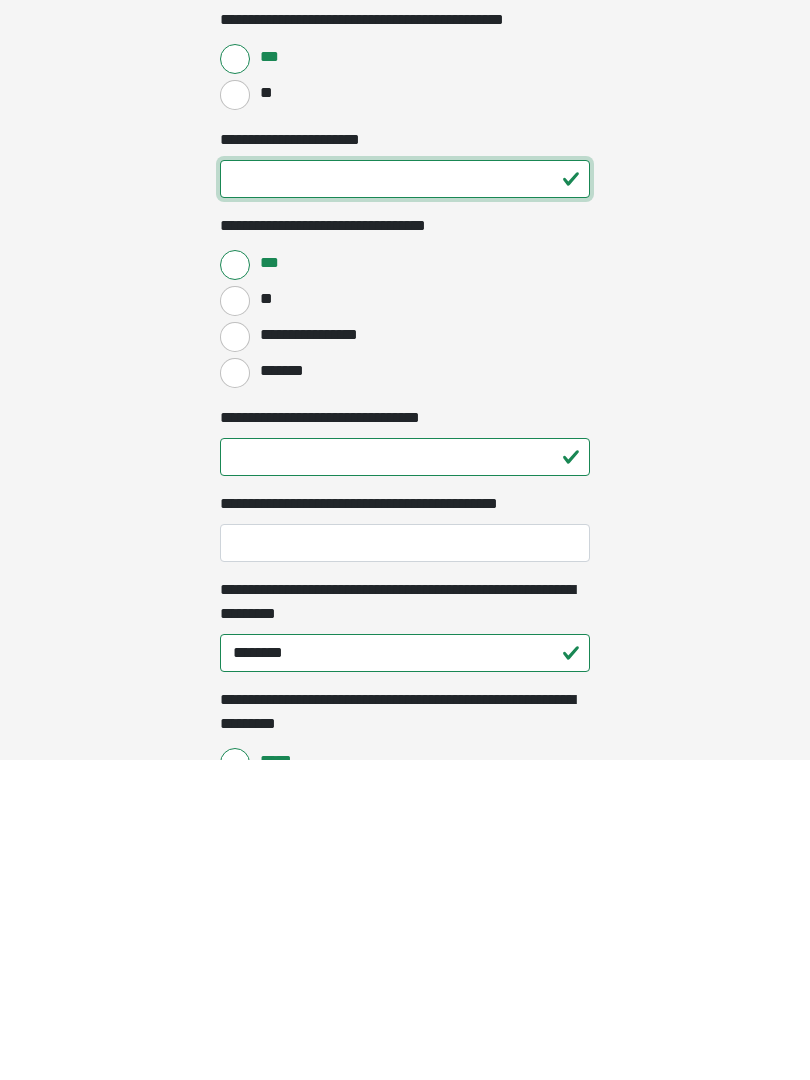 type on "**" 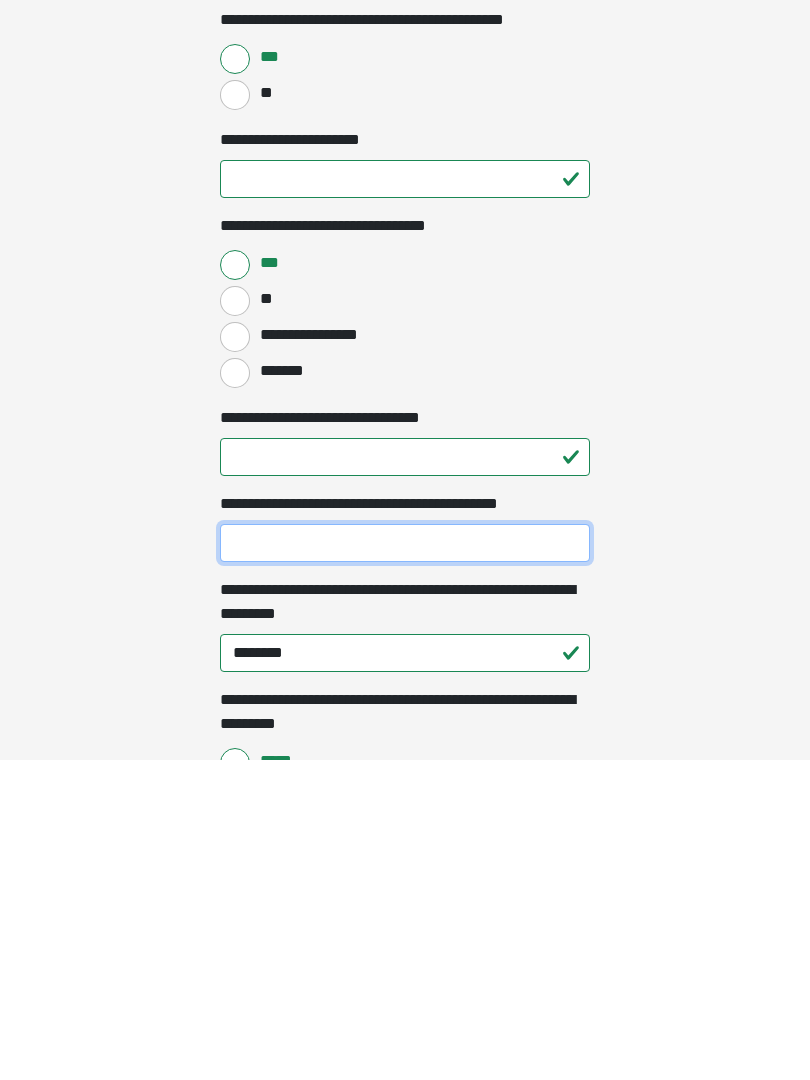 click on "**********" at bounding box center (405, 863) 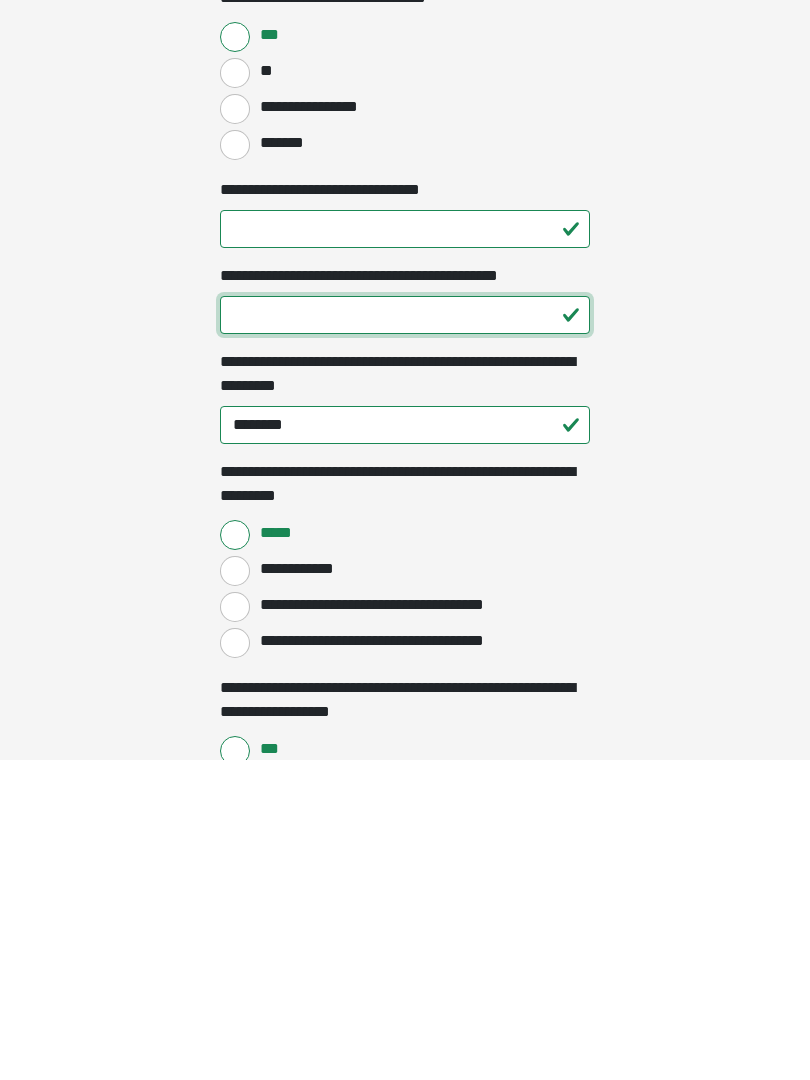 type on "*" 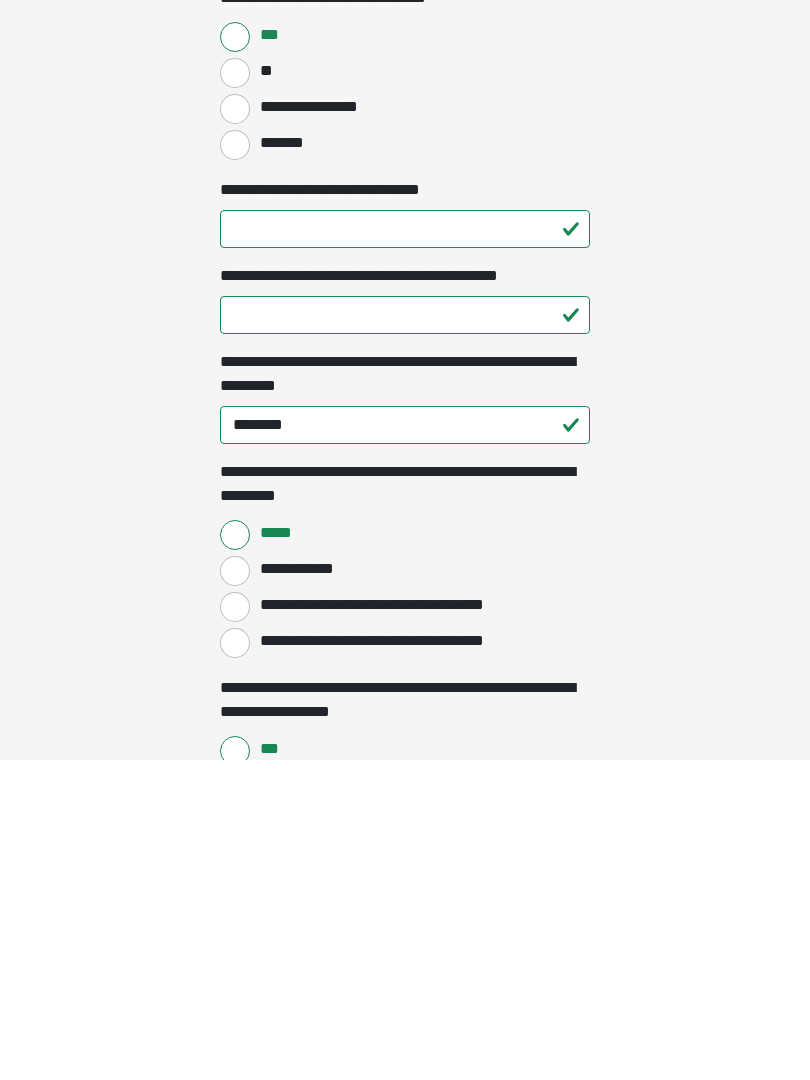 click on "**********" at bounding box center [405, -638] 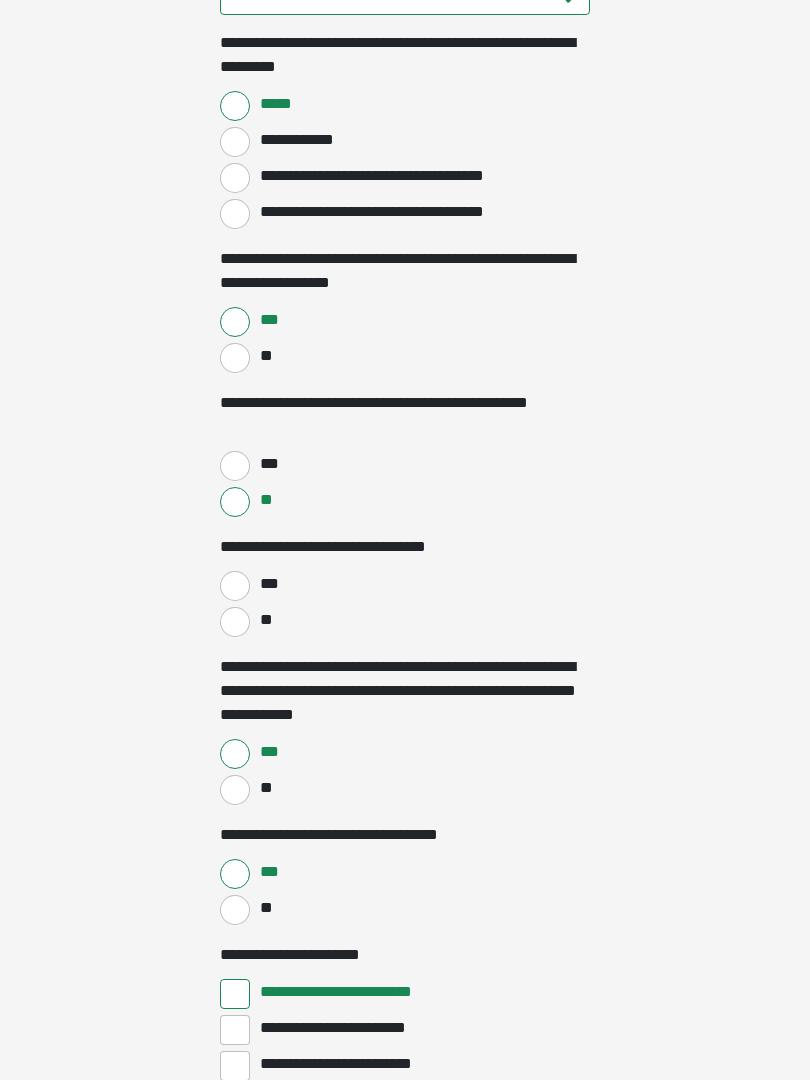 scroll, scrollTop: 1927, scrollLeft: 0, axis: vertical 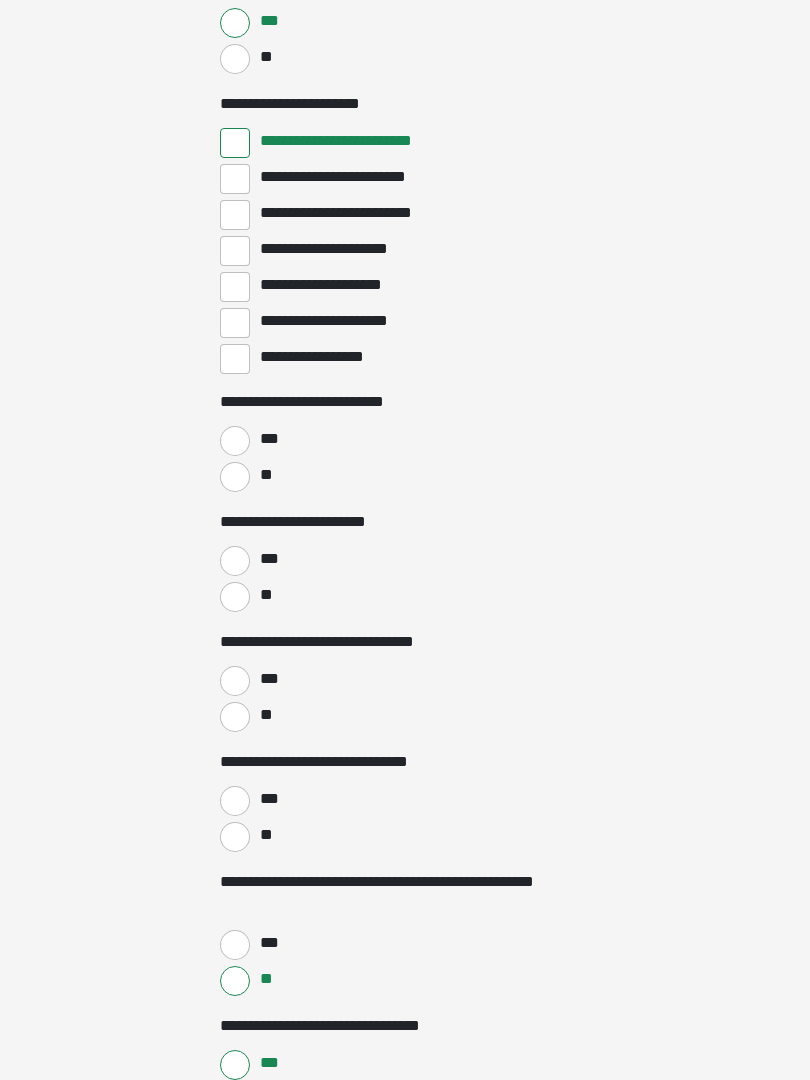click on "**" at bounding box center (235, 478) 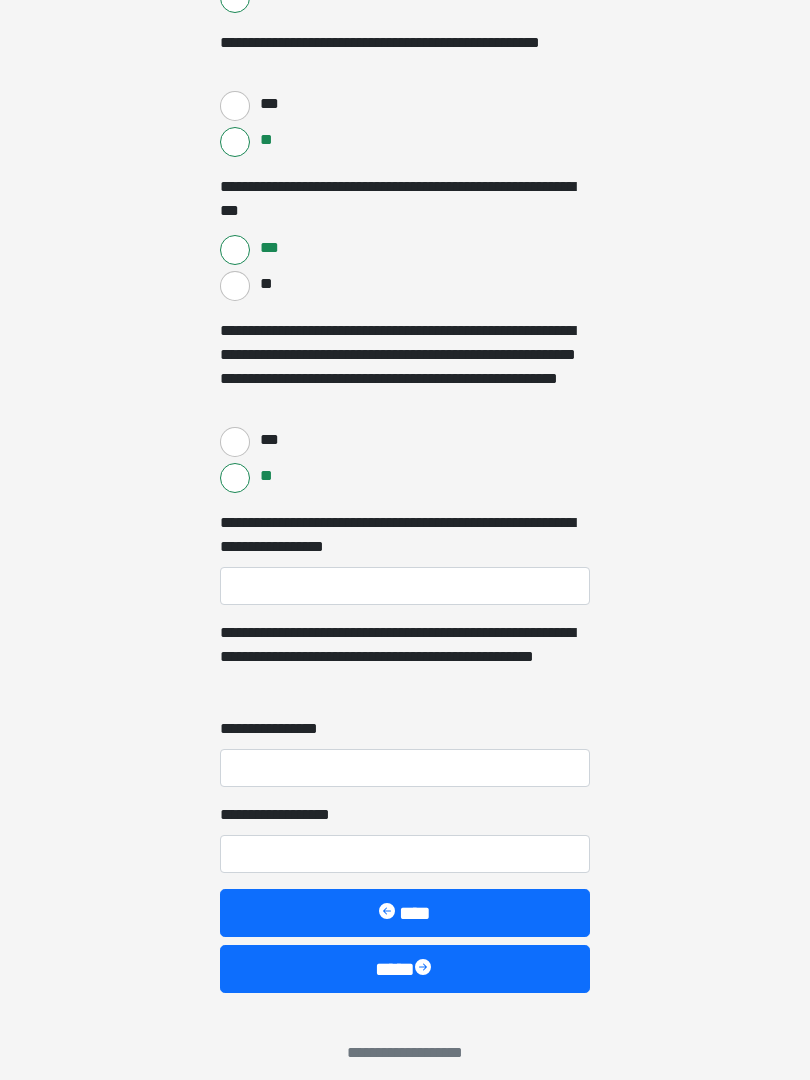 scroll, scrollTop: 4300, scrollLeft: 0, axis: vertical 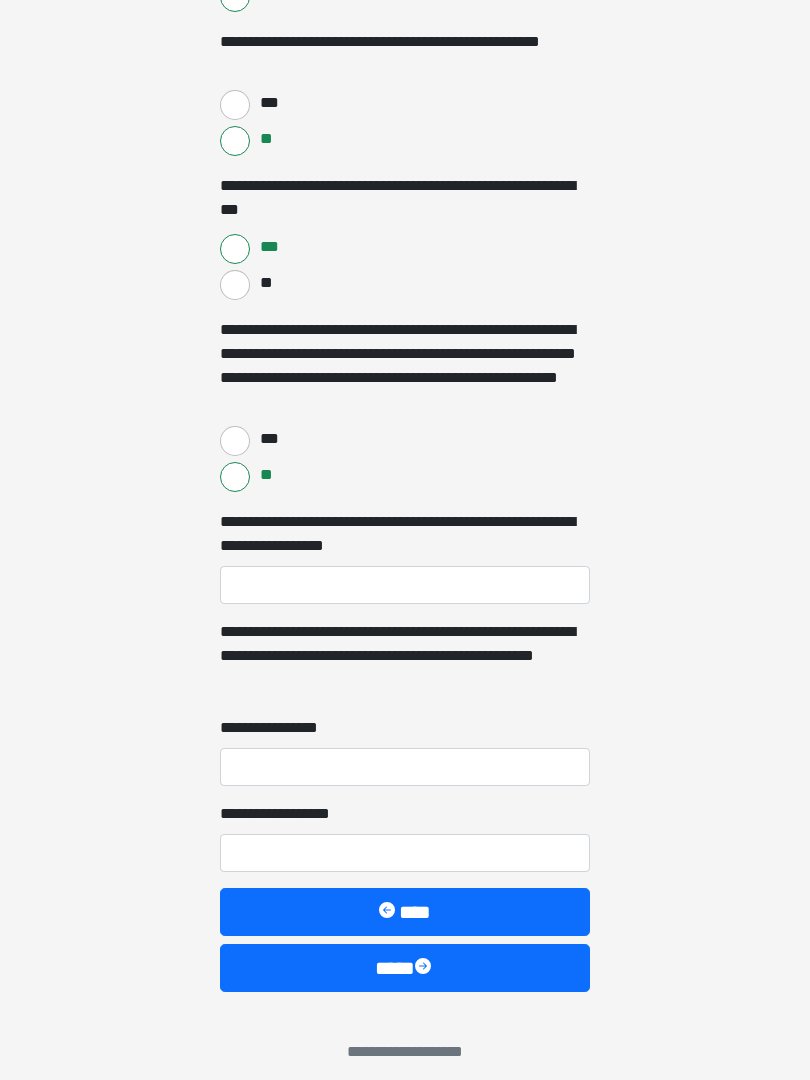 click on "**********" at bounding box center (405, 585) 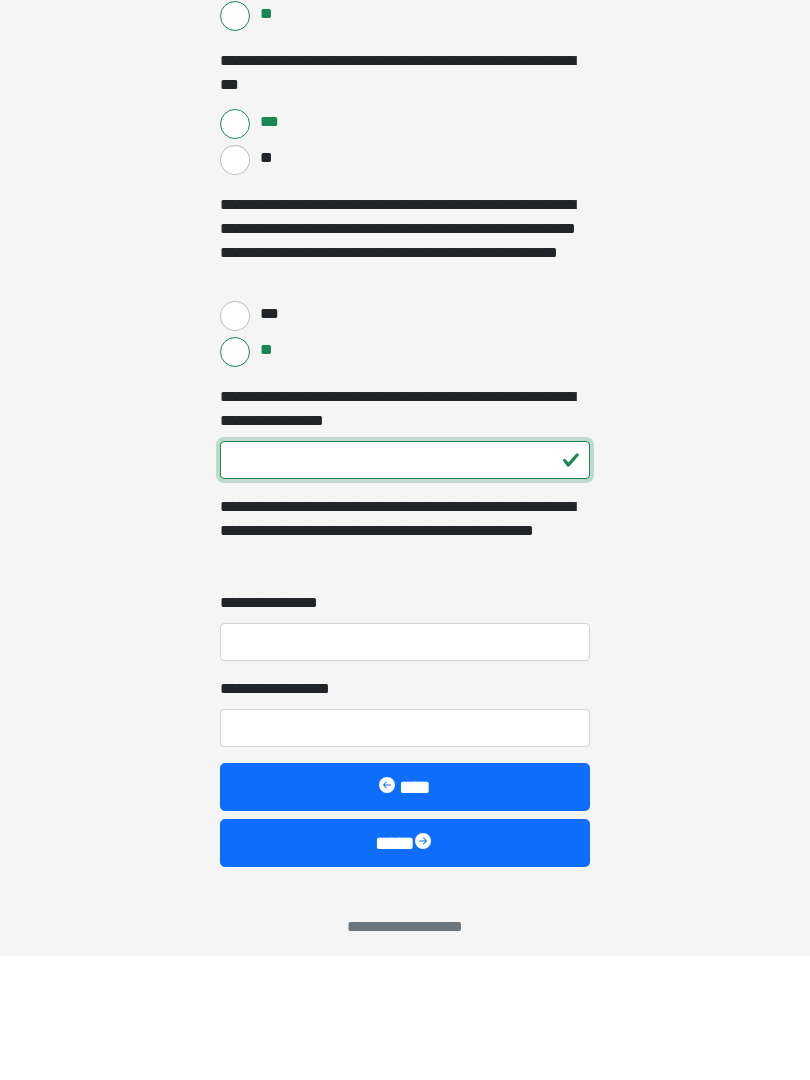 type on "***" 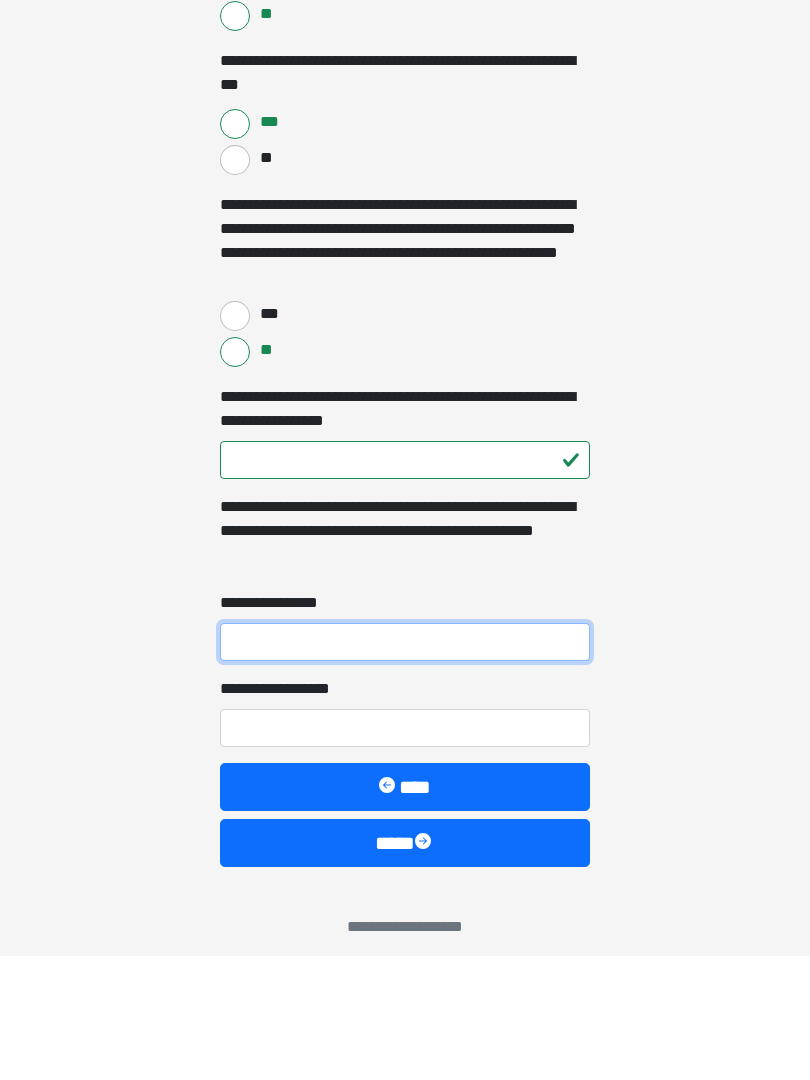 click on "**********" at bounding box center [405, 767] 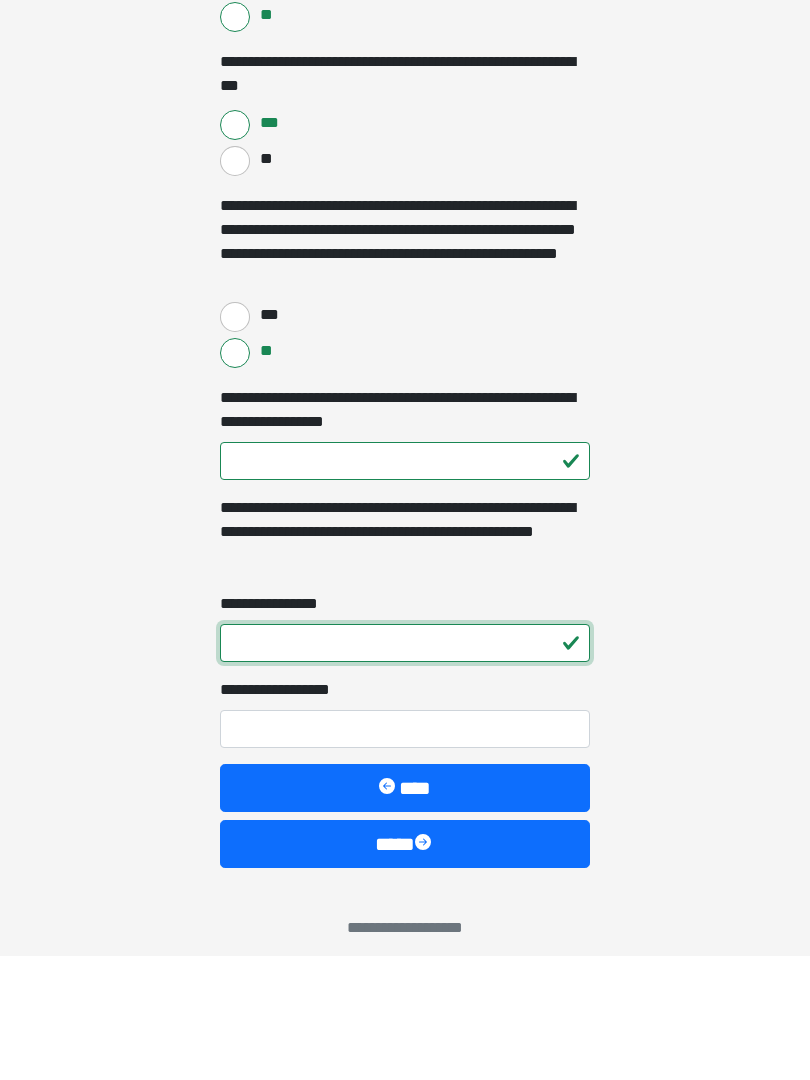 type on "*" 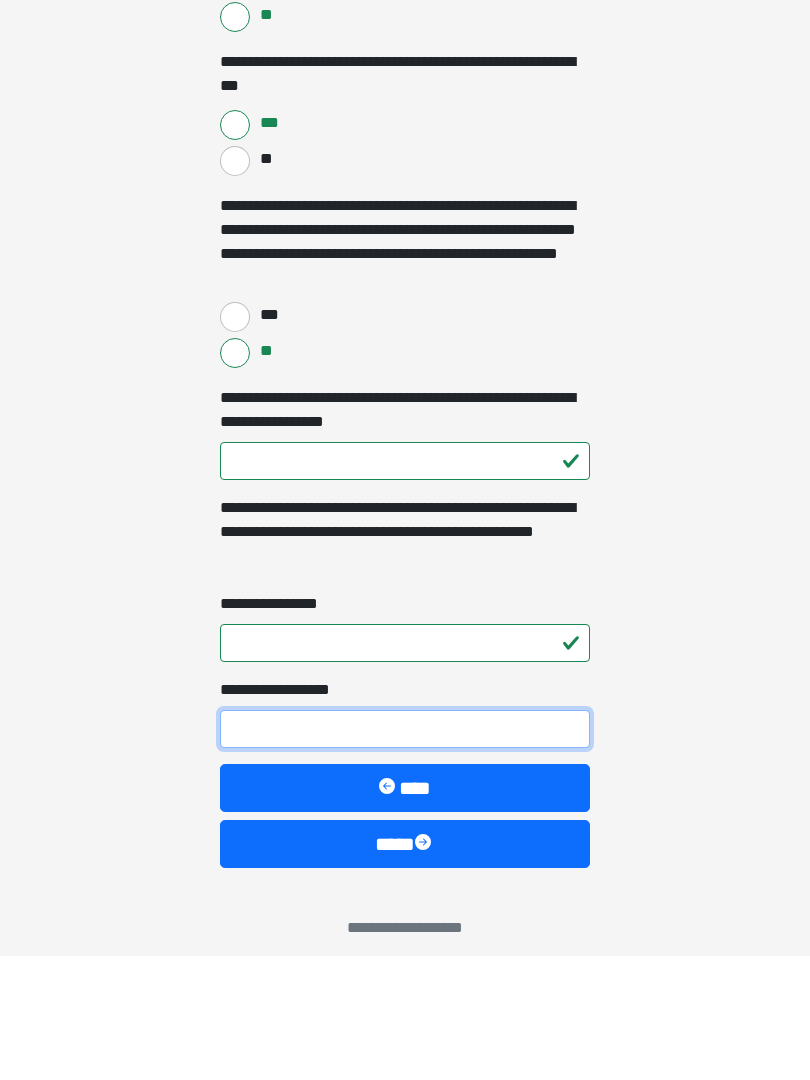 click on "**********" at bounding box center (405, 853) 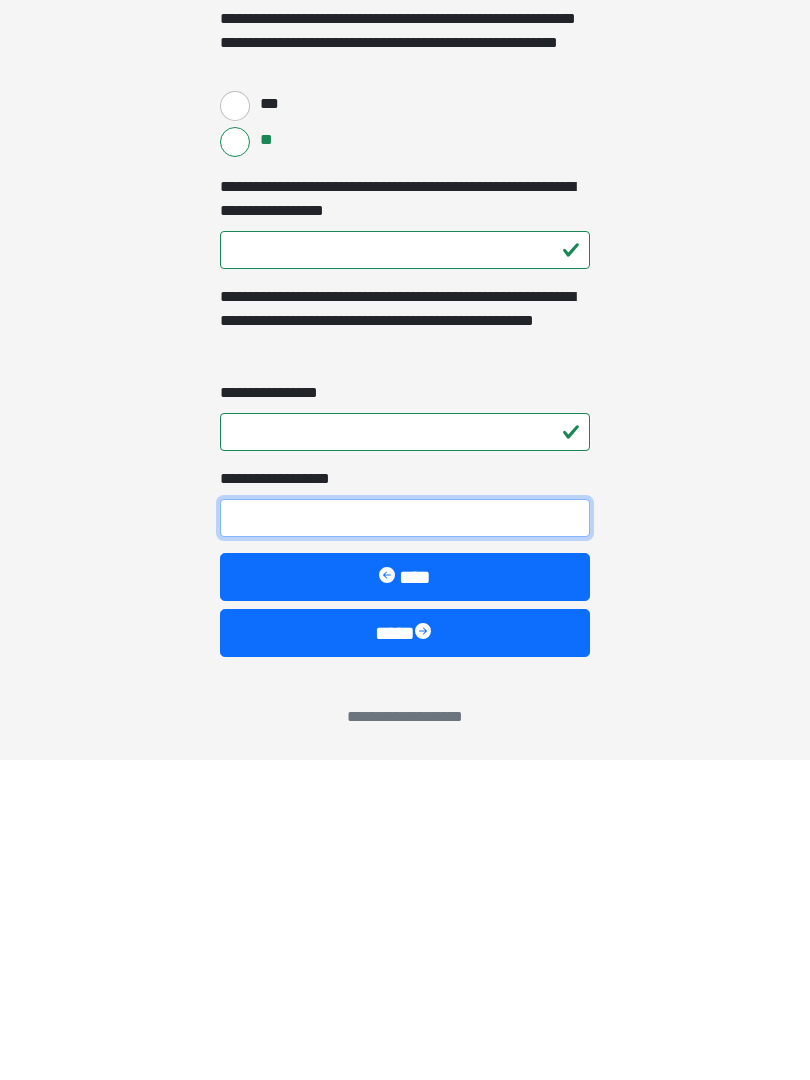 type on "*" 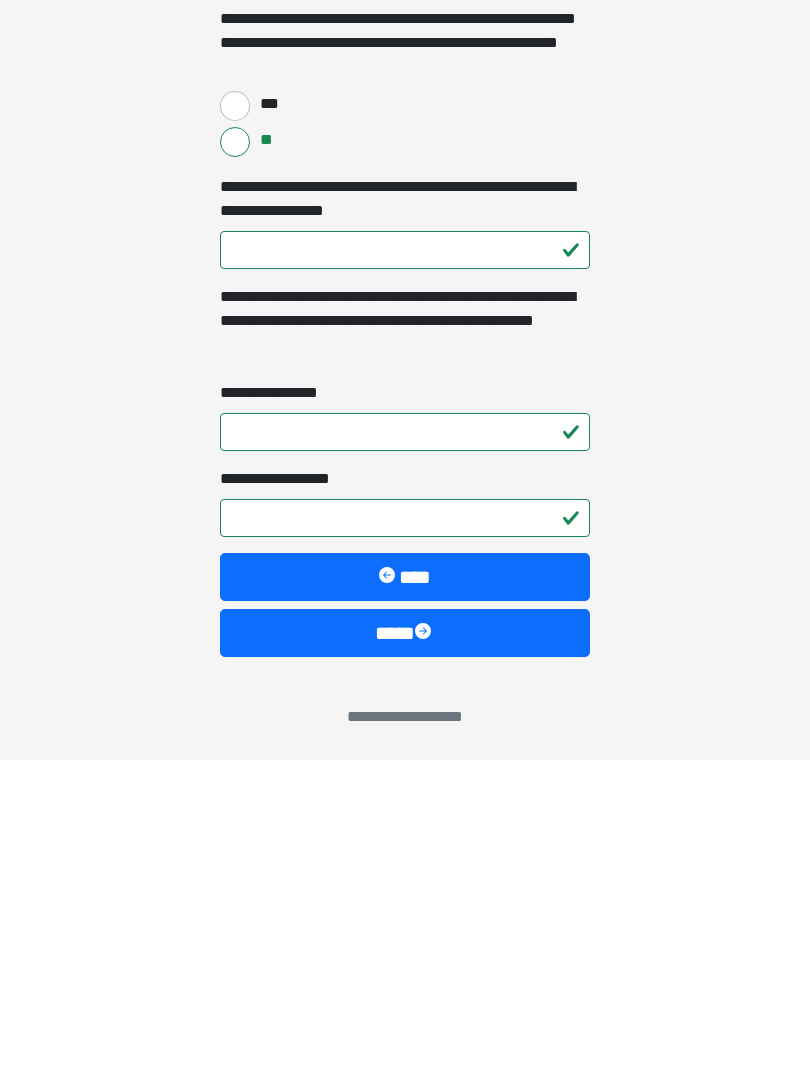 click on "****" at bounding box center (405, 953) 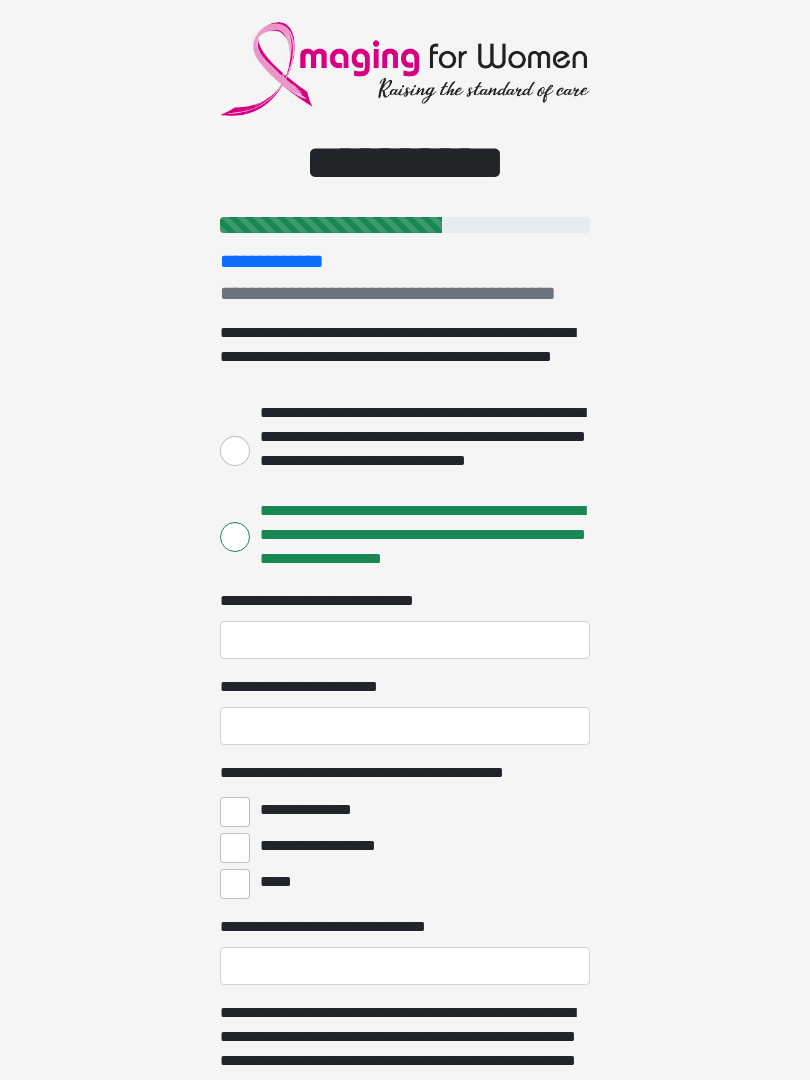 scroll, scrollTop: 0, scrollLeft: 0, axis: both 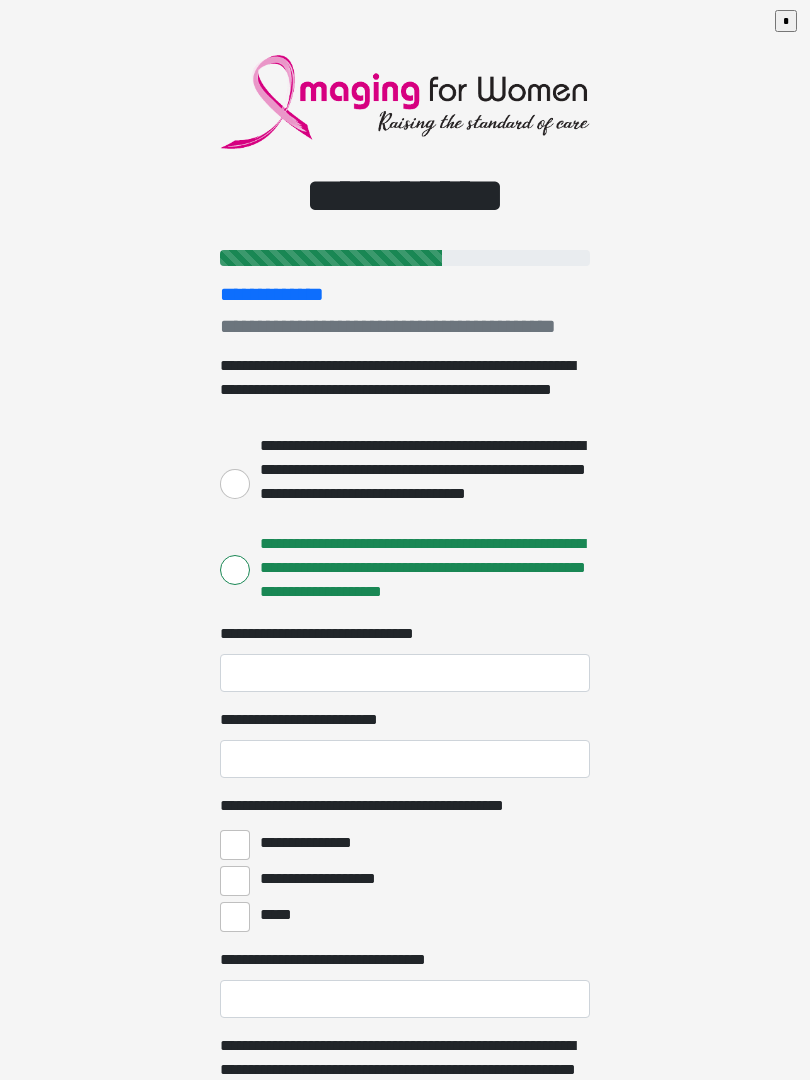 click on "**********" at bounding box center [405, 673] 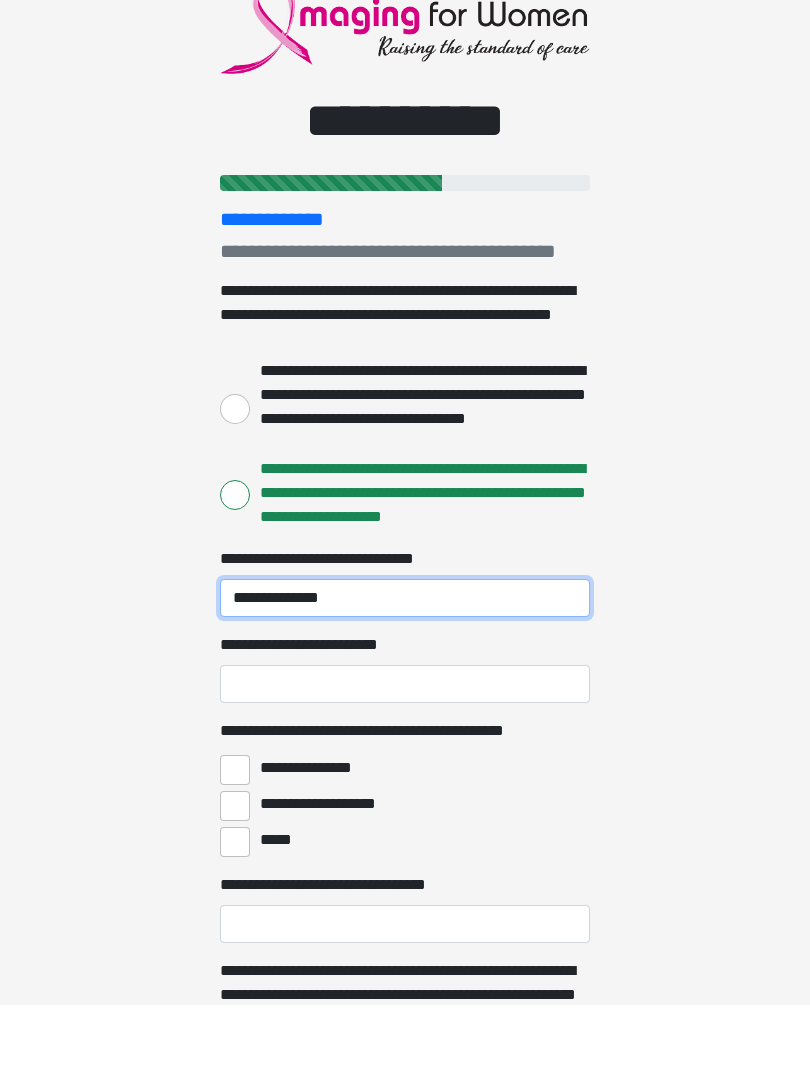 type on "**********" 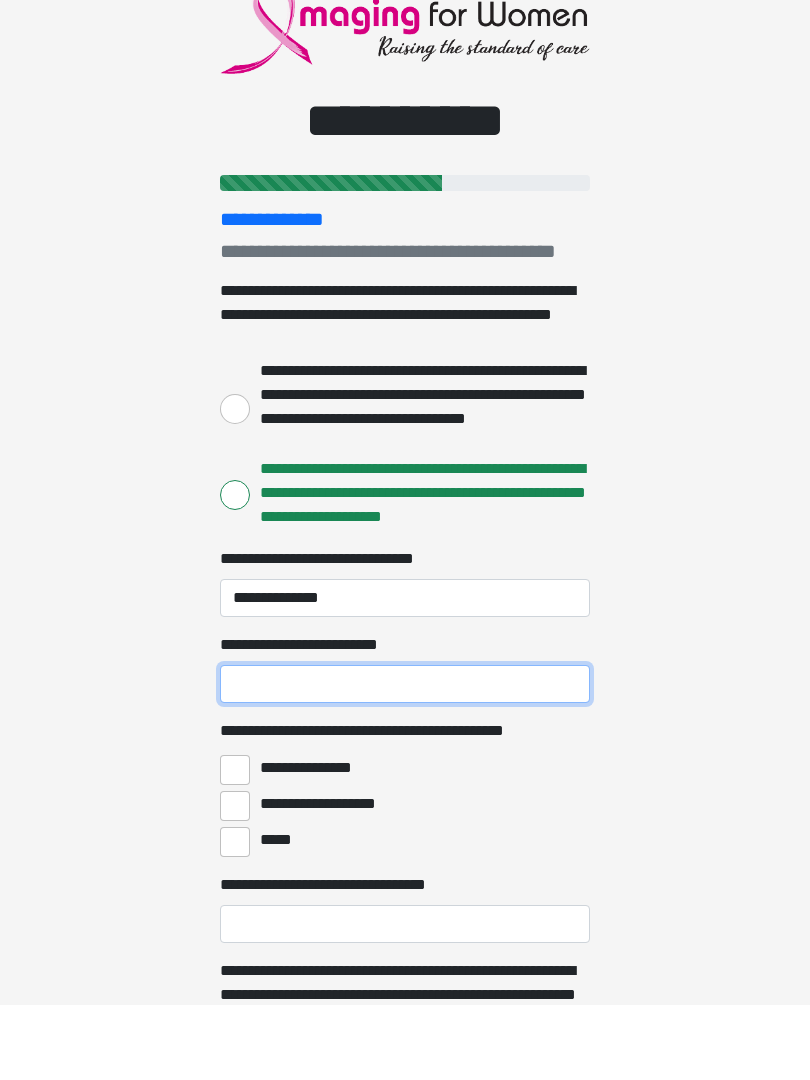 click on "**********" at bounding box center (405, 759) 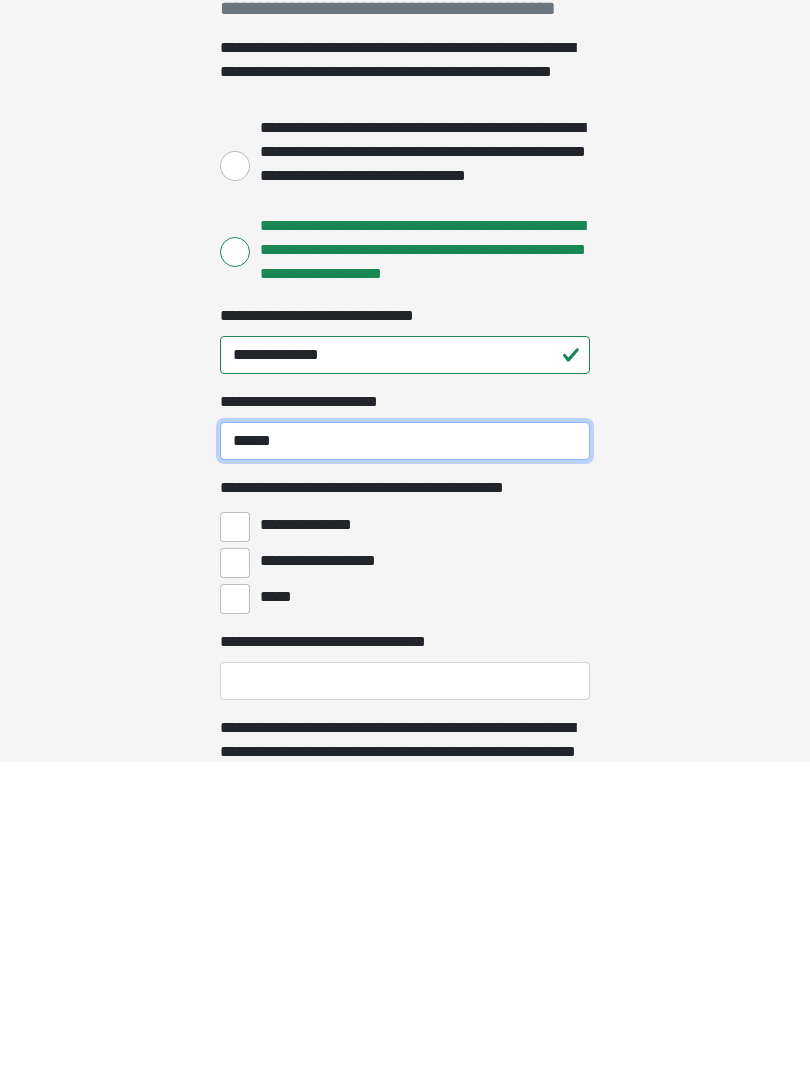 type on "******" 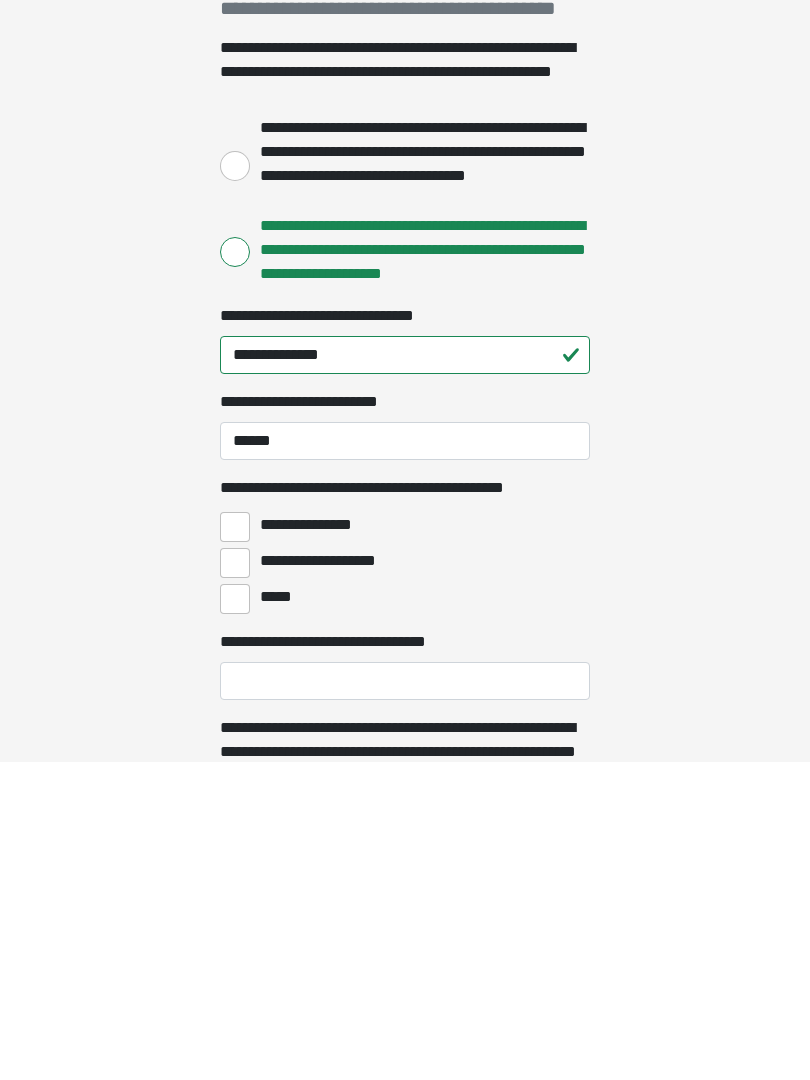 click on "**********" at bounding box center [235, 845] 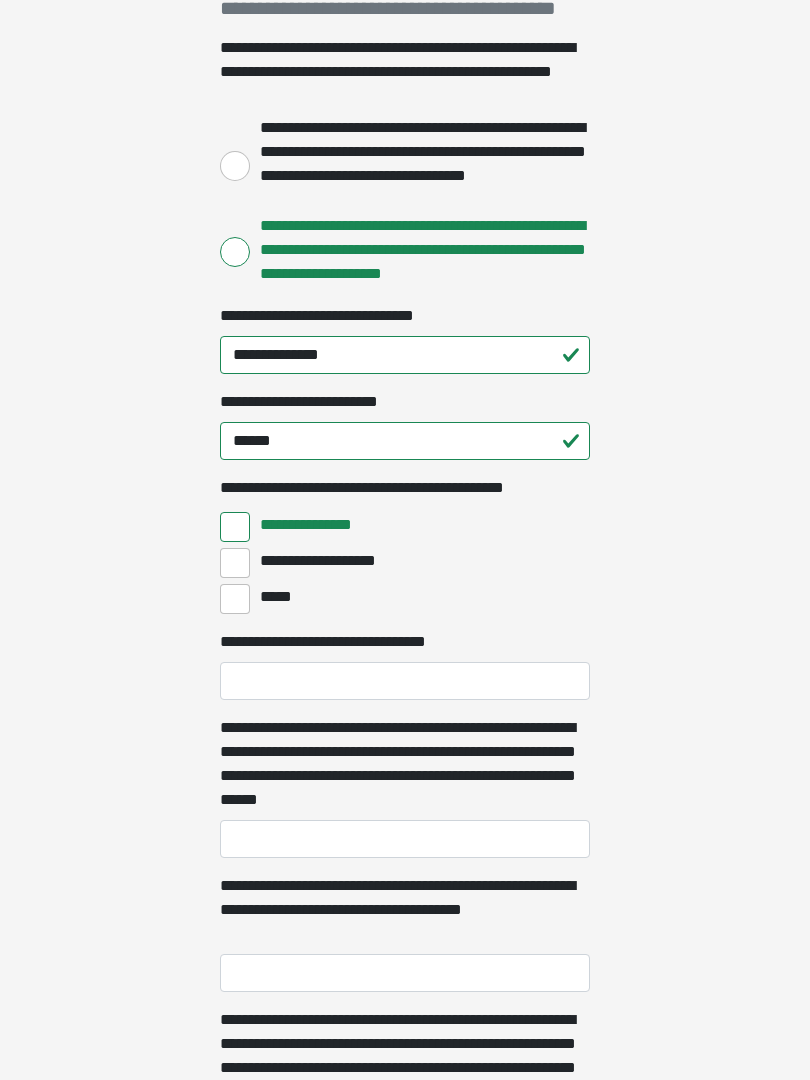 click on "**********" at bounding box center [235, 563] 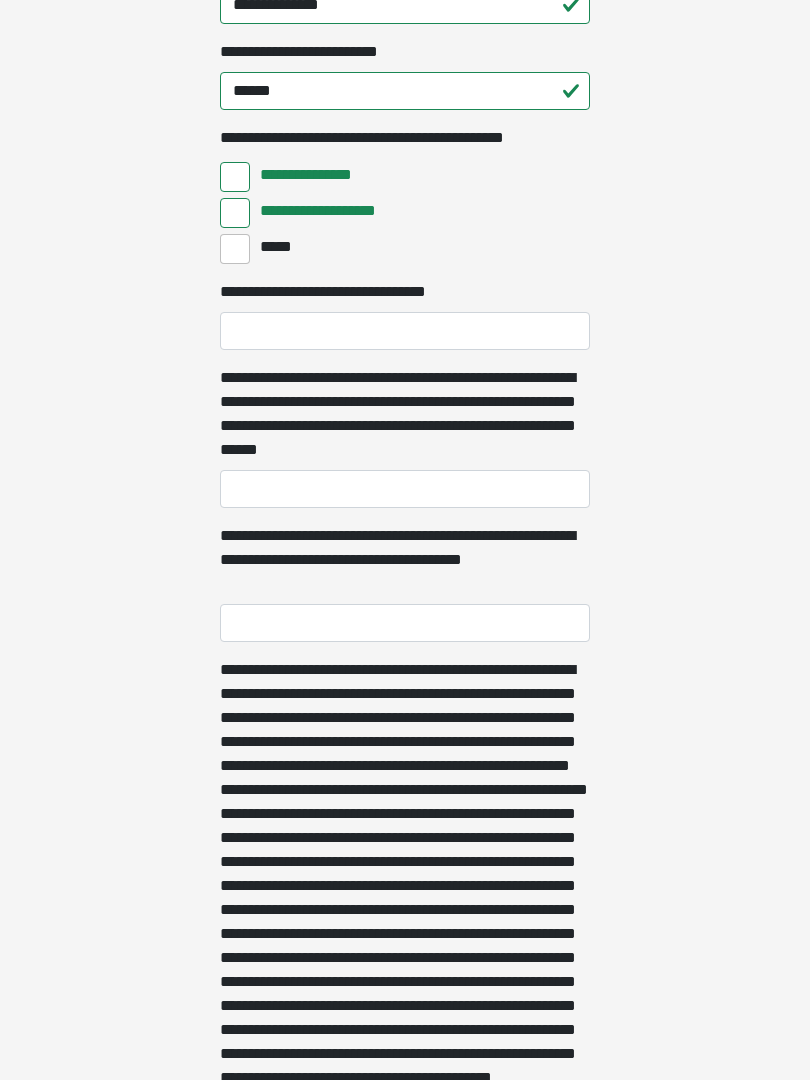 scroll, scrollTop: 670, scrollLeft: 0, axis: vertical 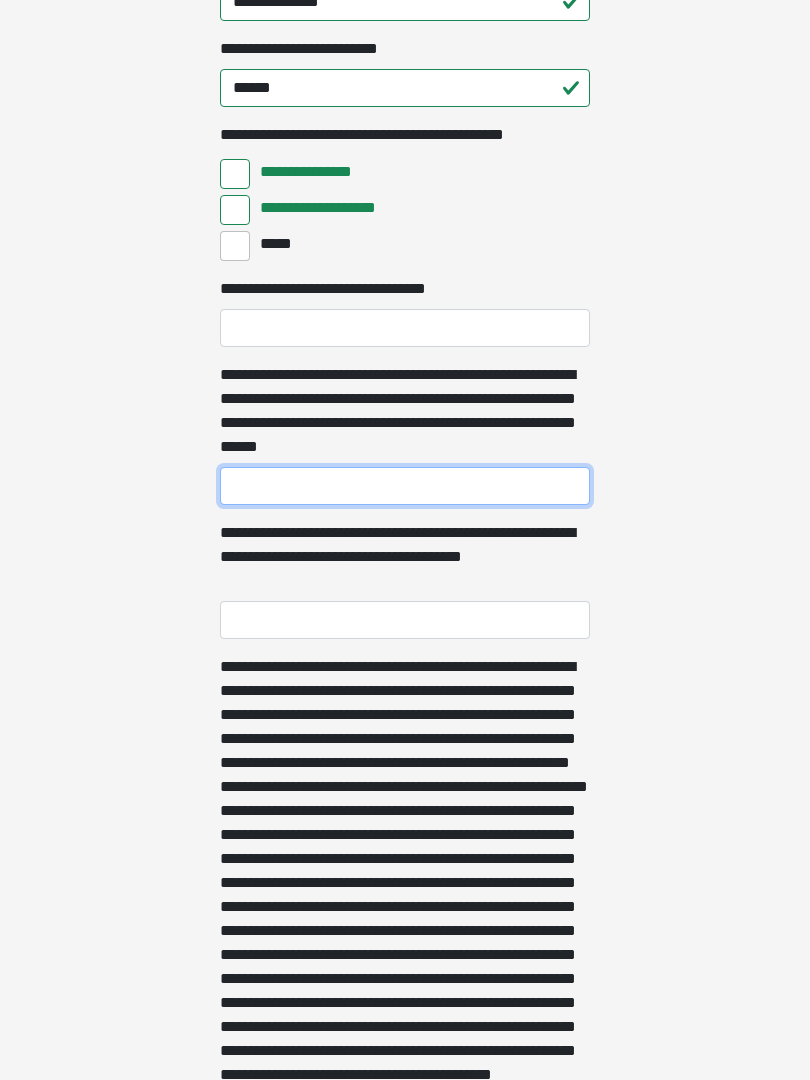 click on "**********" at bounding box center (405, 487) 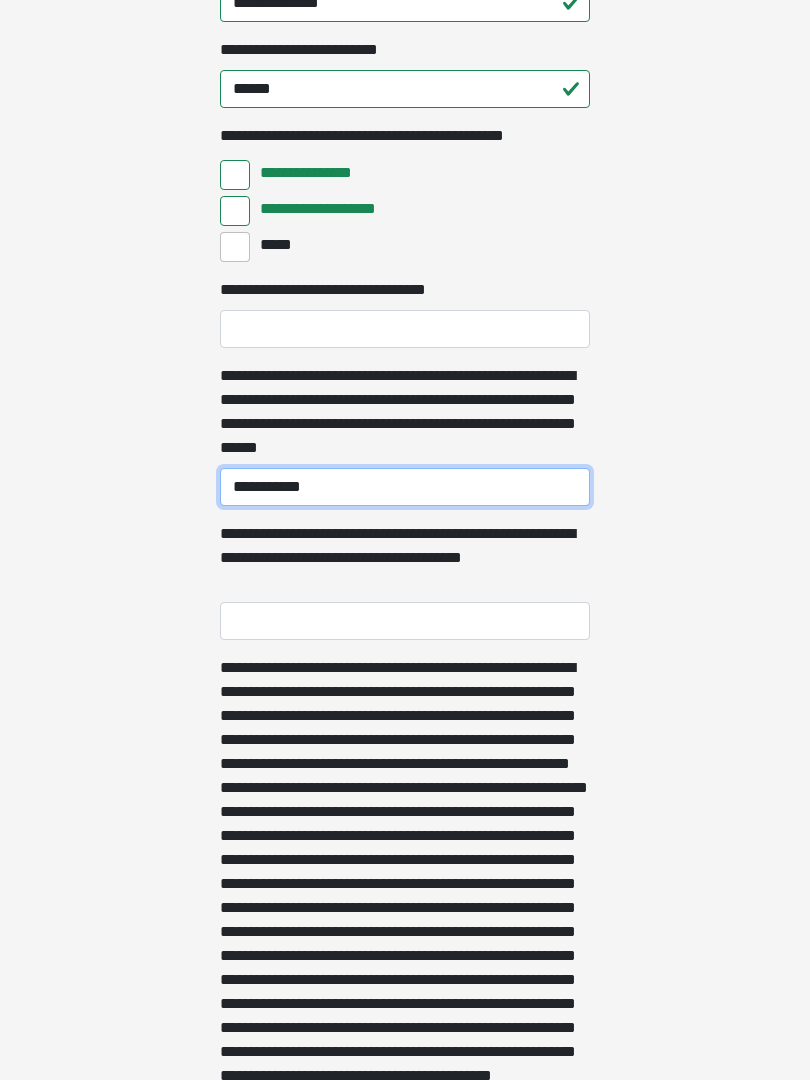 type on "**********" 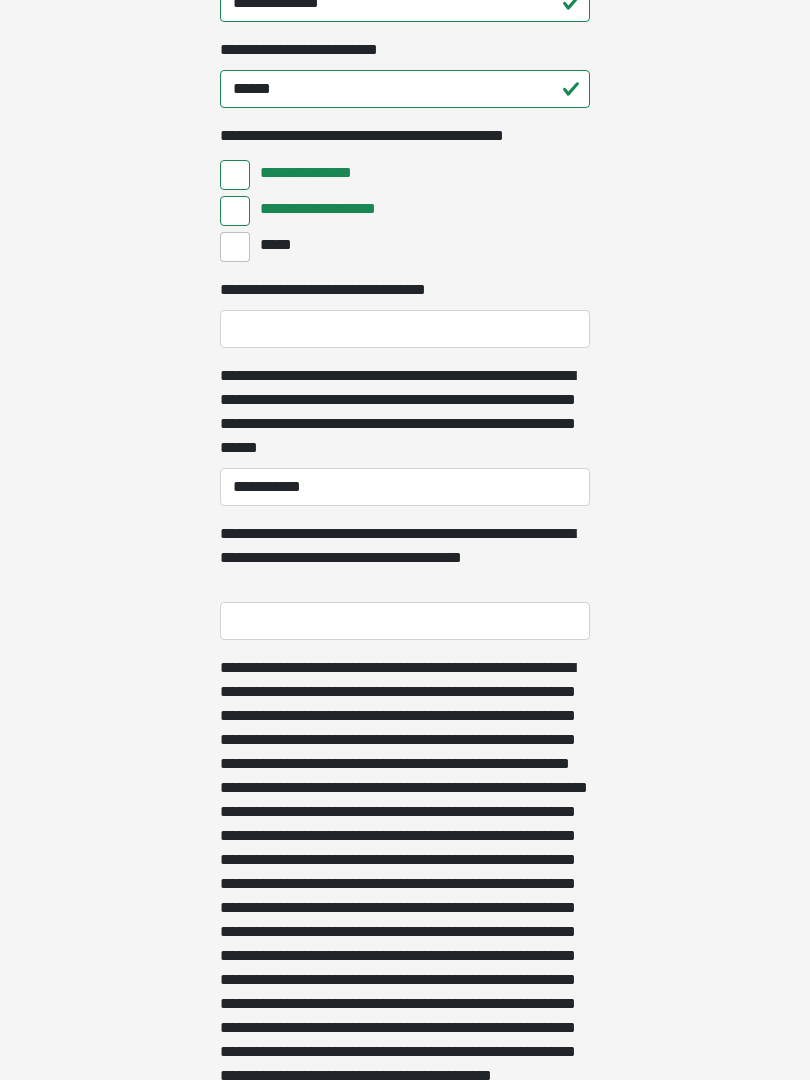 click on "**********" at bounding box center [405, 621] 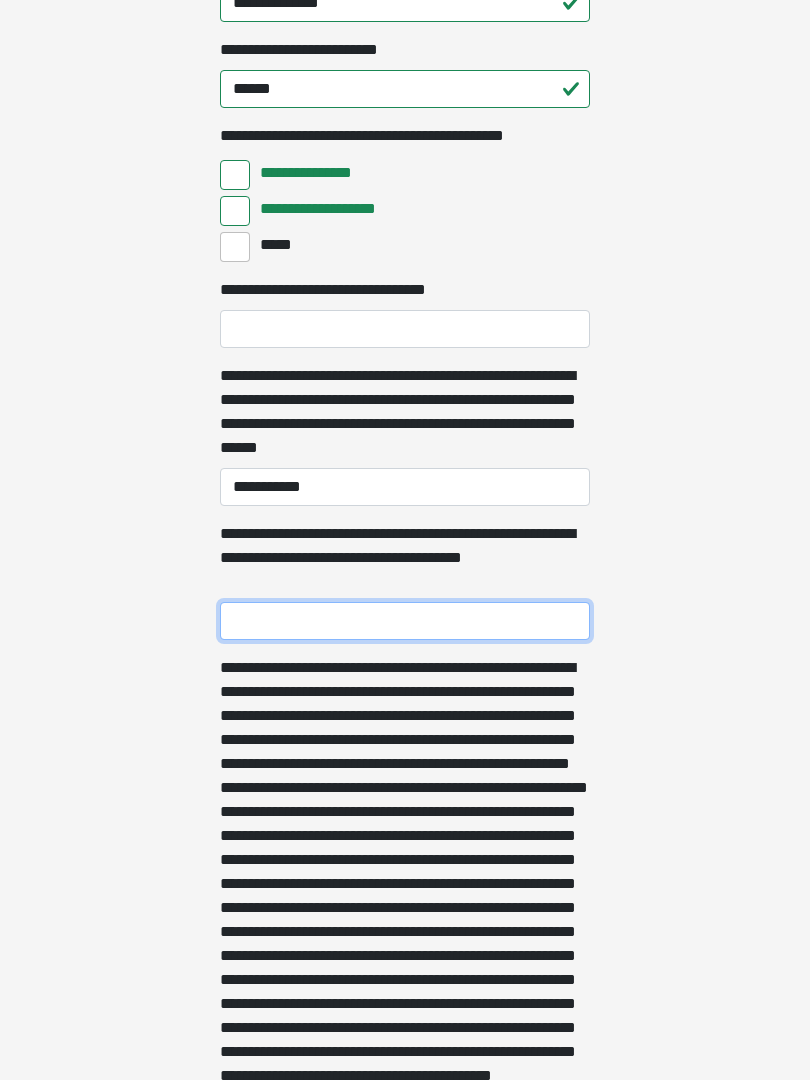type on "*" 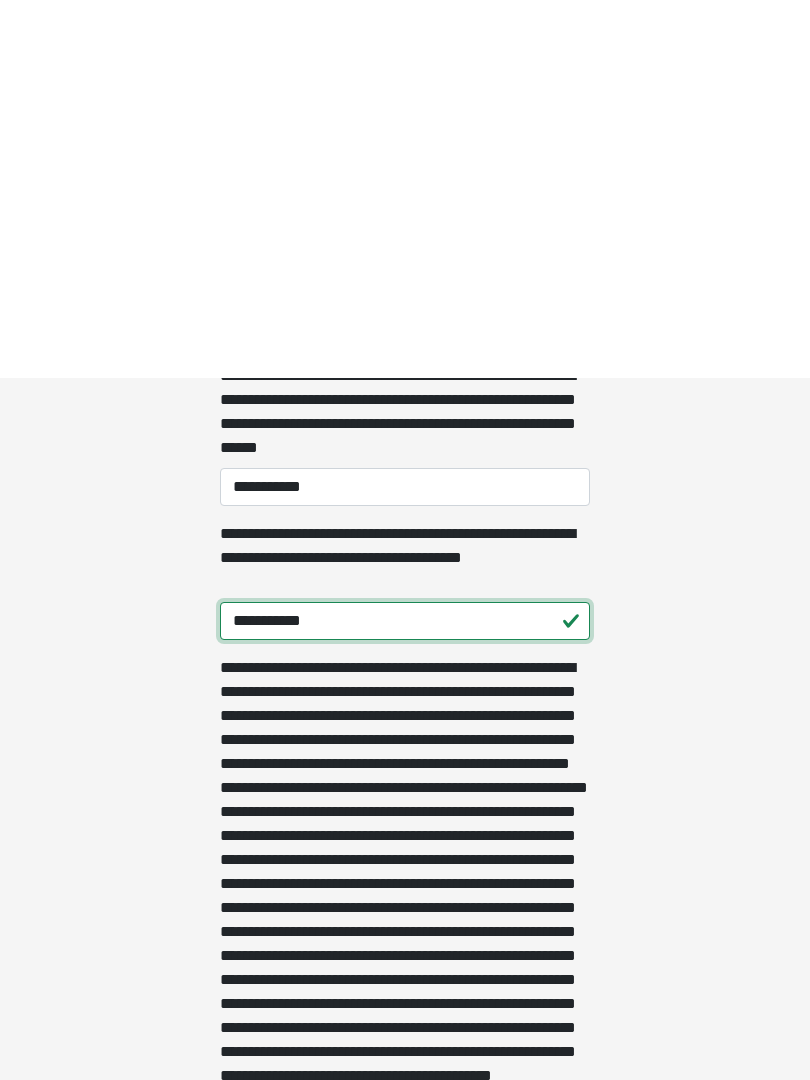 scroll, scrollTop: 1049, scrollLeft: 0, axis: vertical 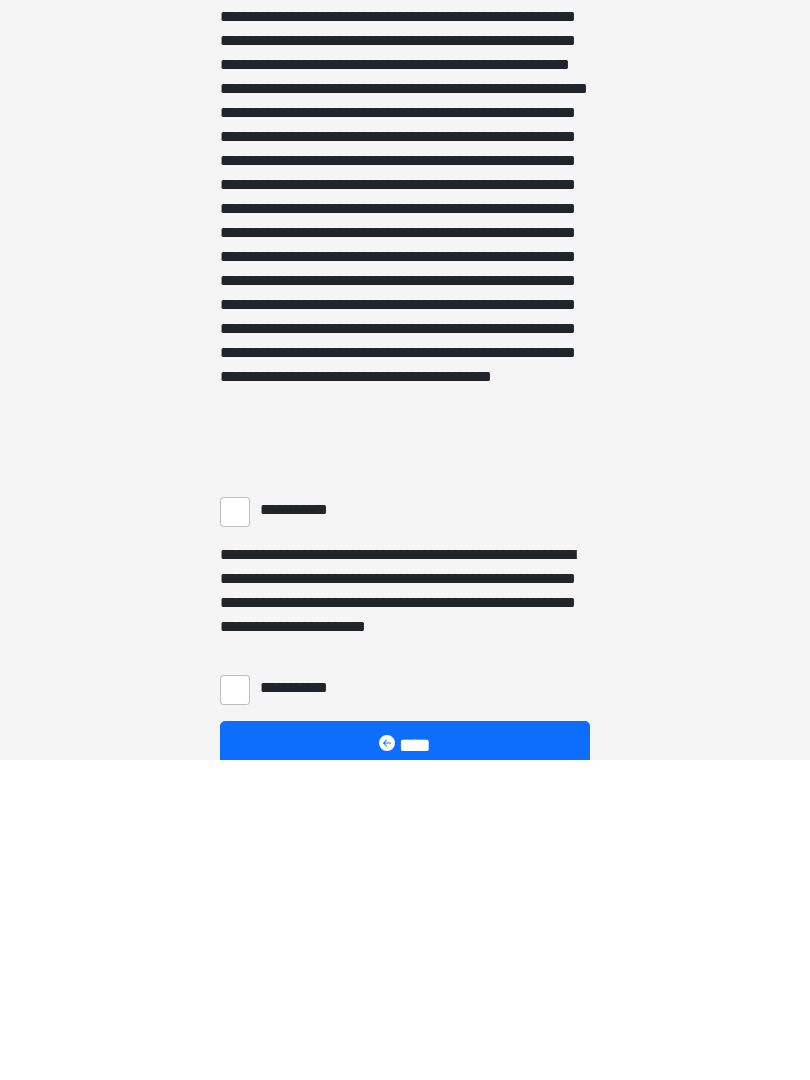 type on "**********" 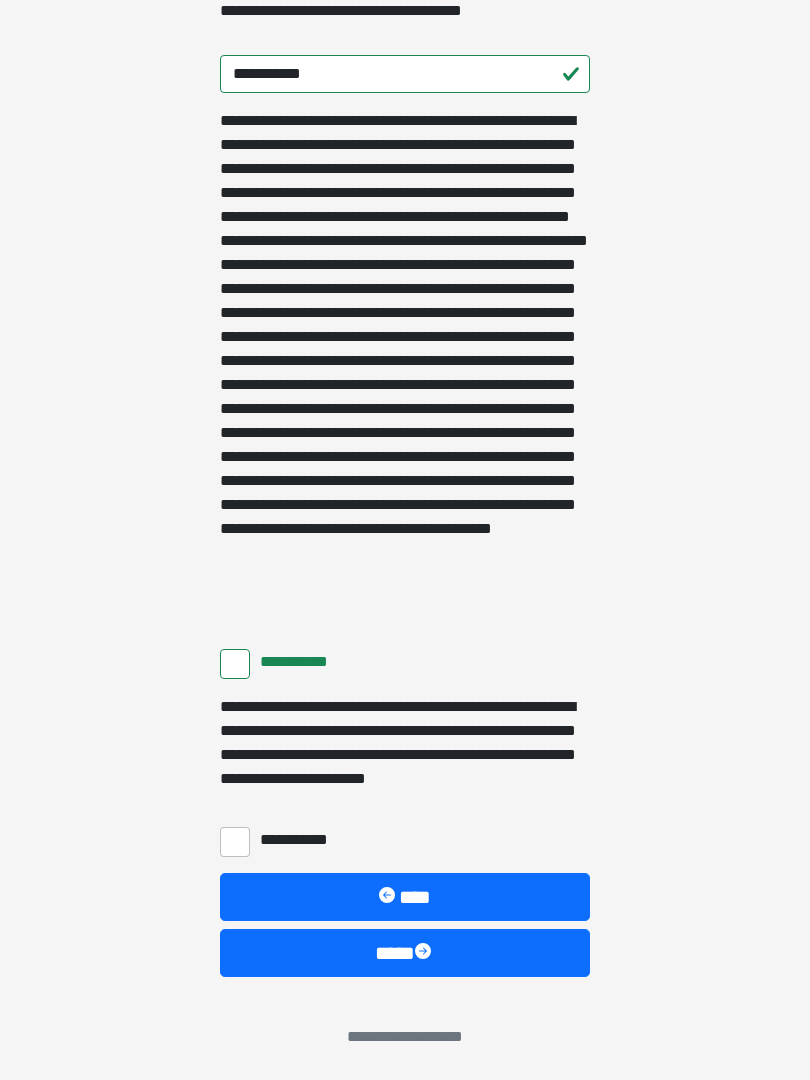 click on "**********" at bounding box center (235, 842) 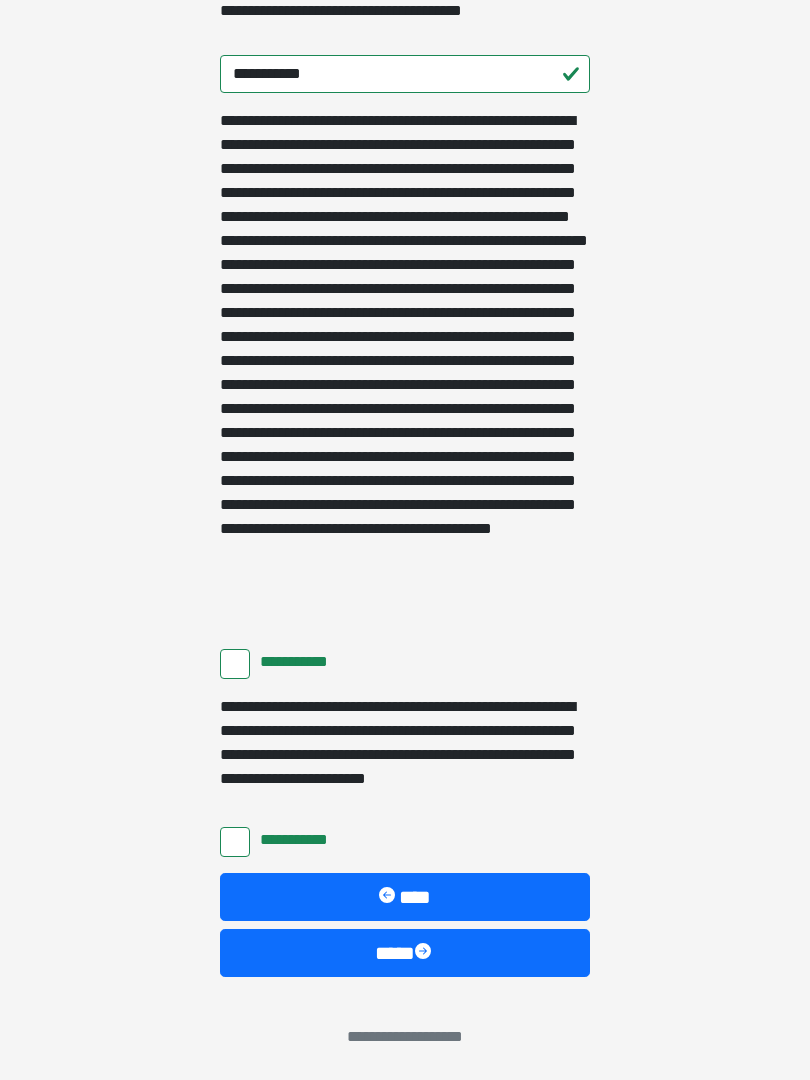 click on "****" at bounding box center (405, 953) 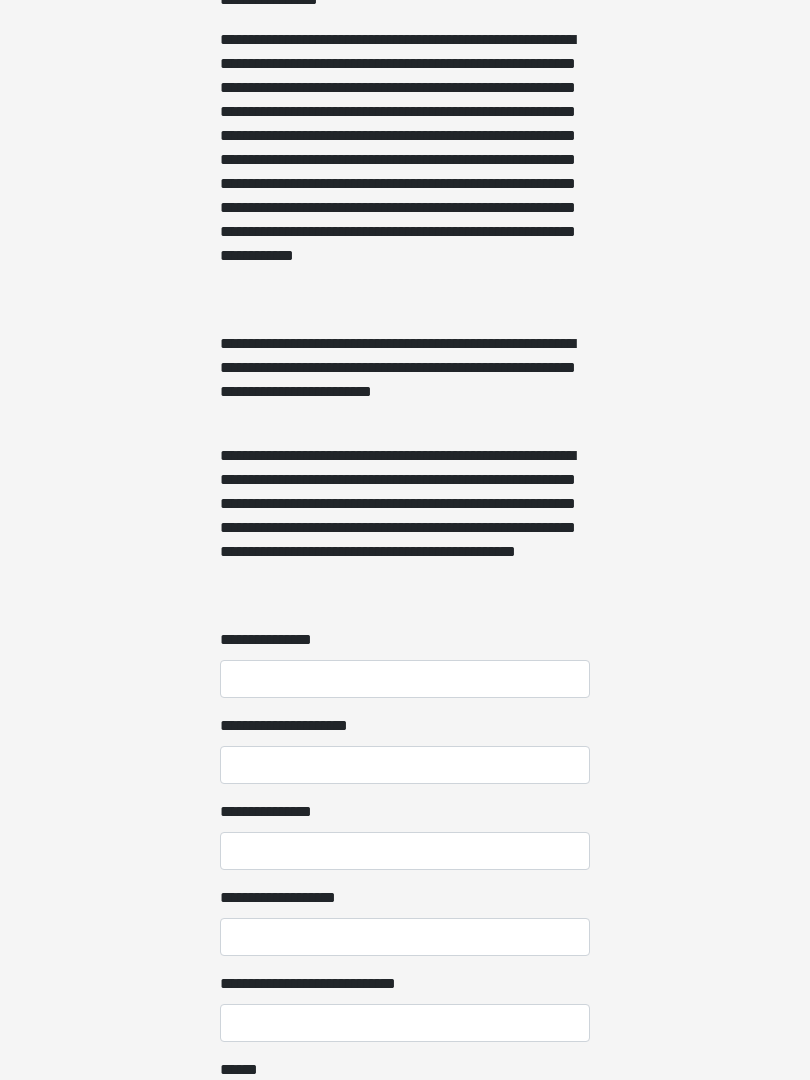 scroll, scrollTop: 1110, scrollLeft: 0, axis: vertical 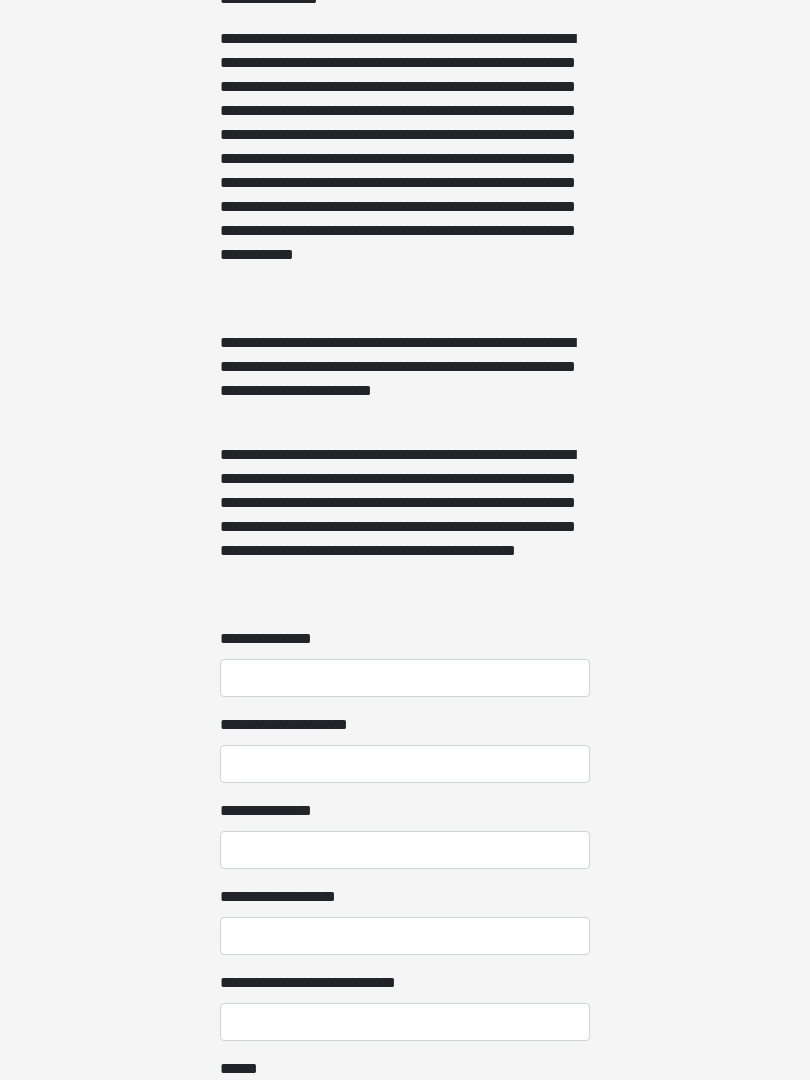 click on "**********" at bounding box center [405, 679] 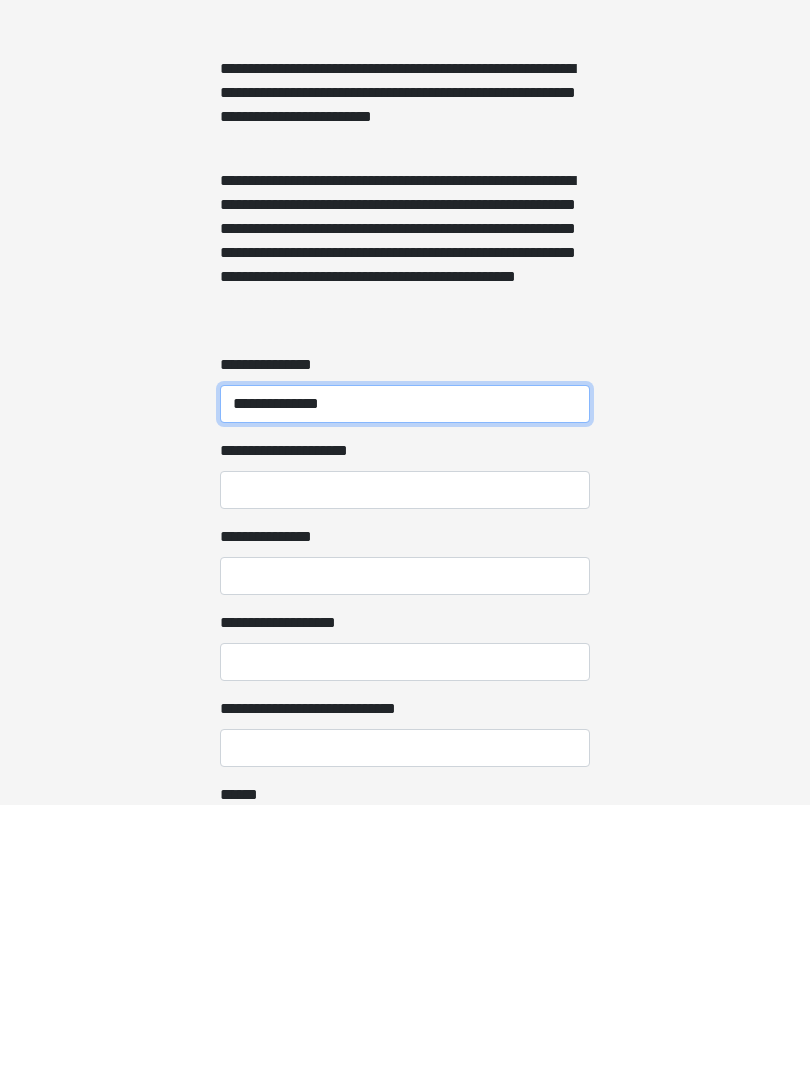 type on "**********" 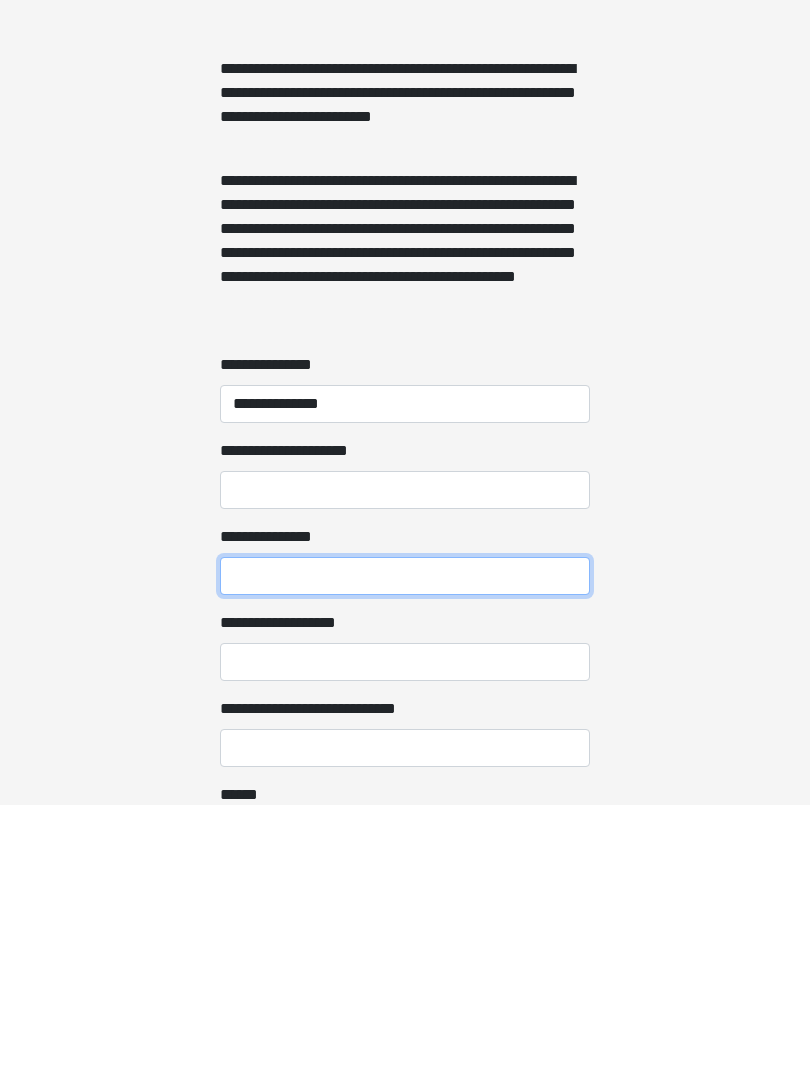 click on "**********" at bounding box center (405, 851) 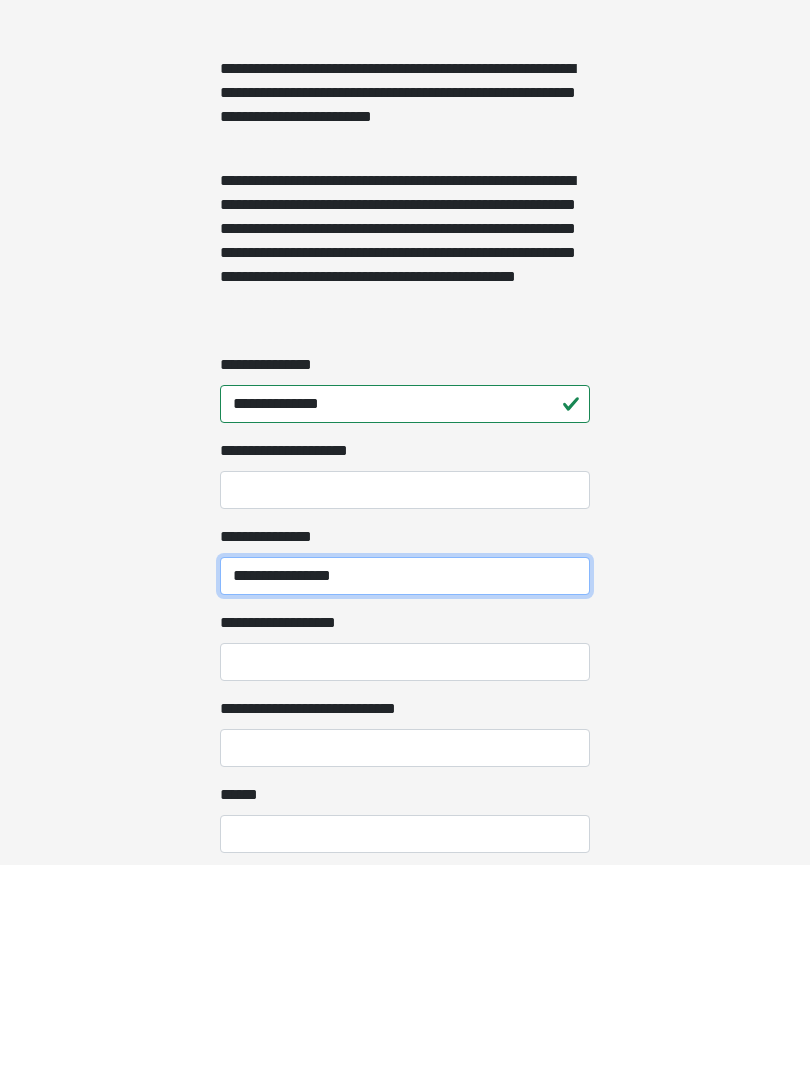 scroll, scrollTop: 1171, scrollLeft: 0, axis: vertical 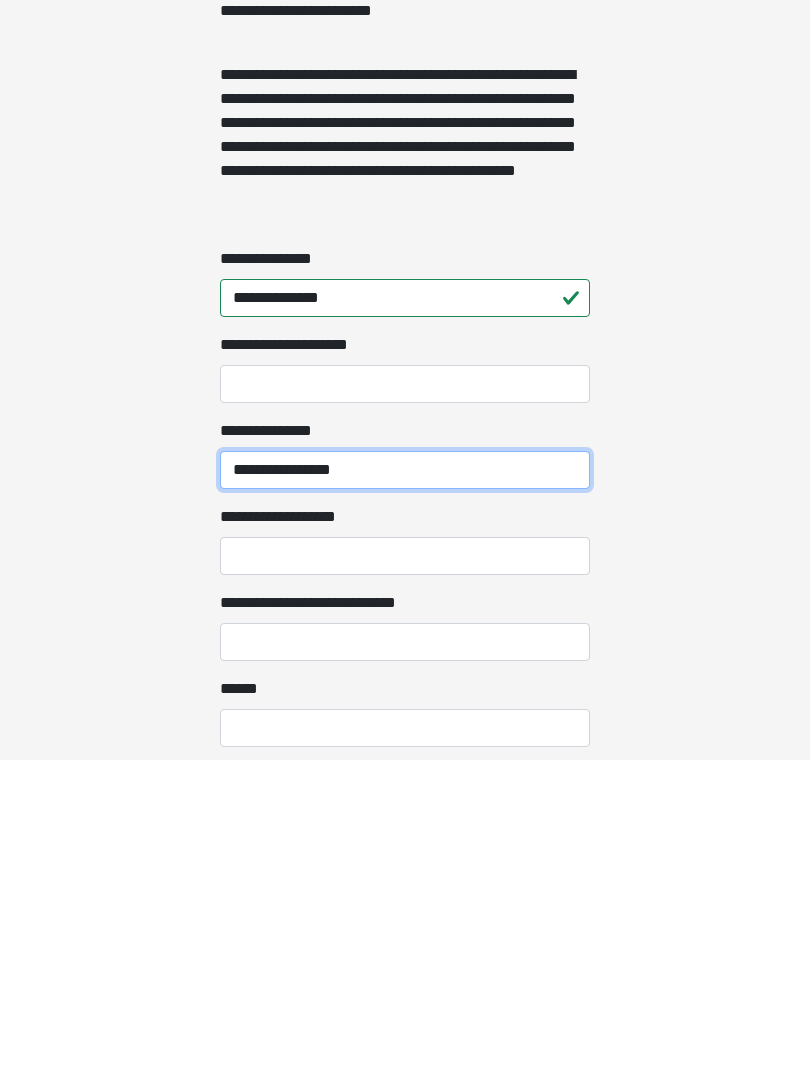 type on "**********" 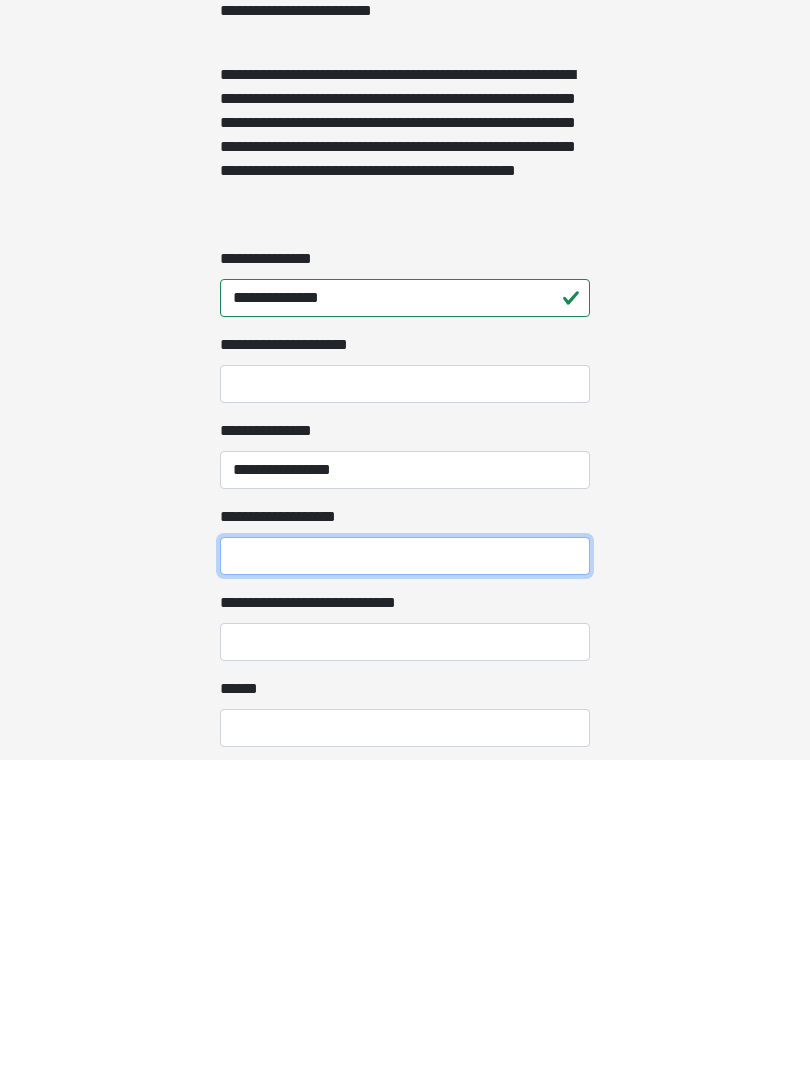click on "**********" at bounding box center (405, 876) 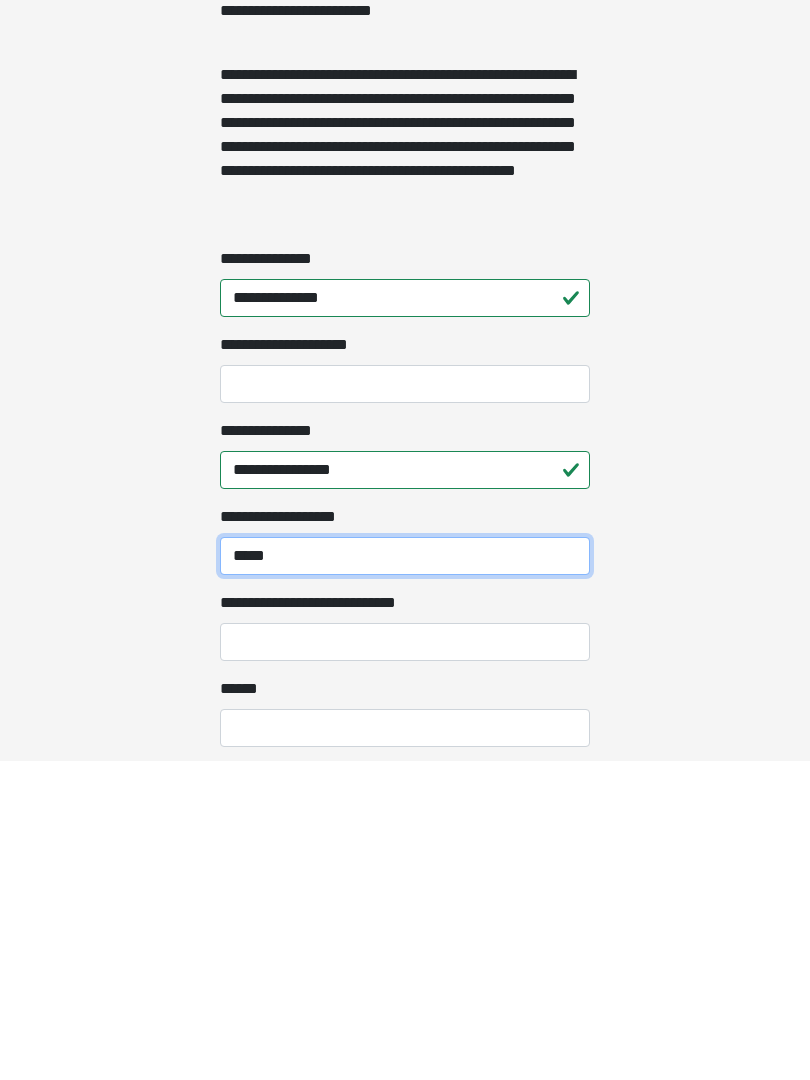 type on "*****" 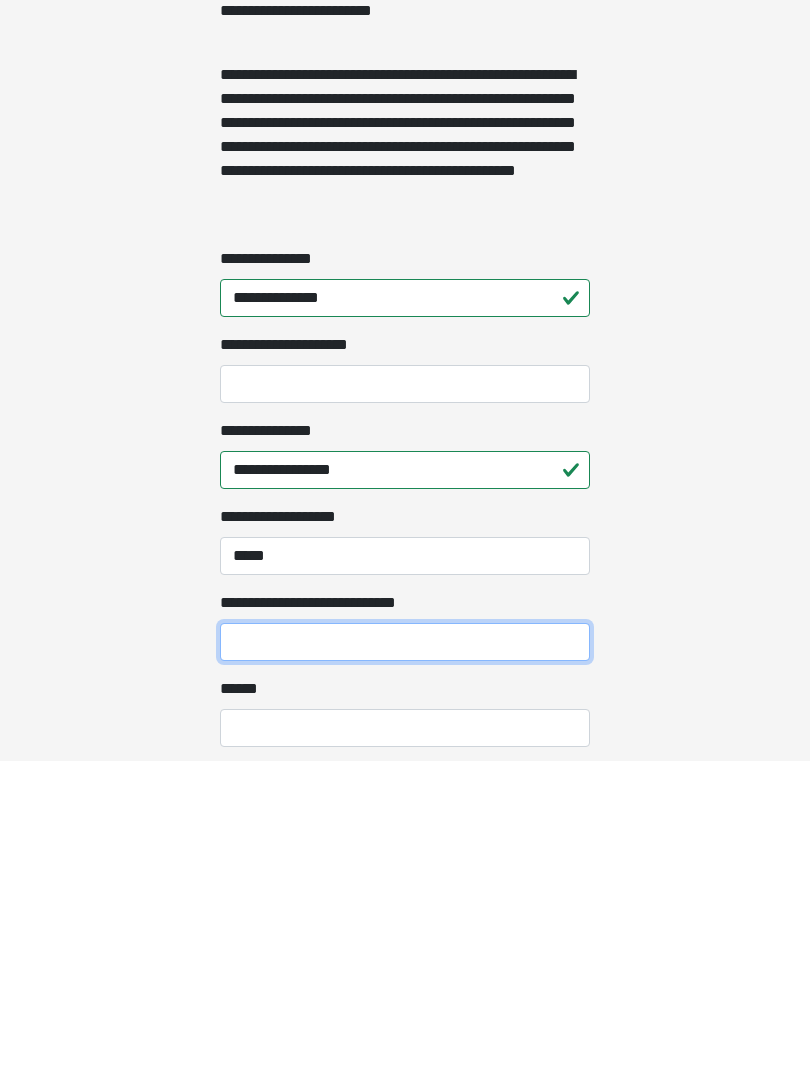 click on "**********" at bounding box center [405, 962] 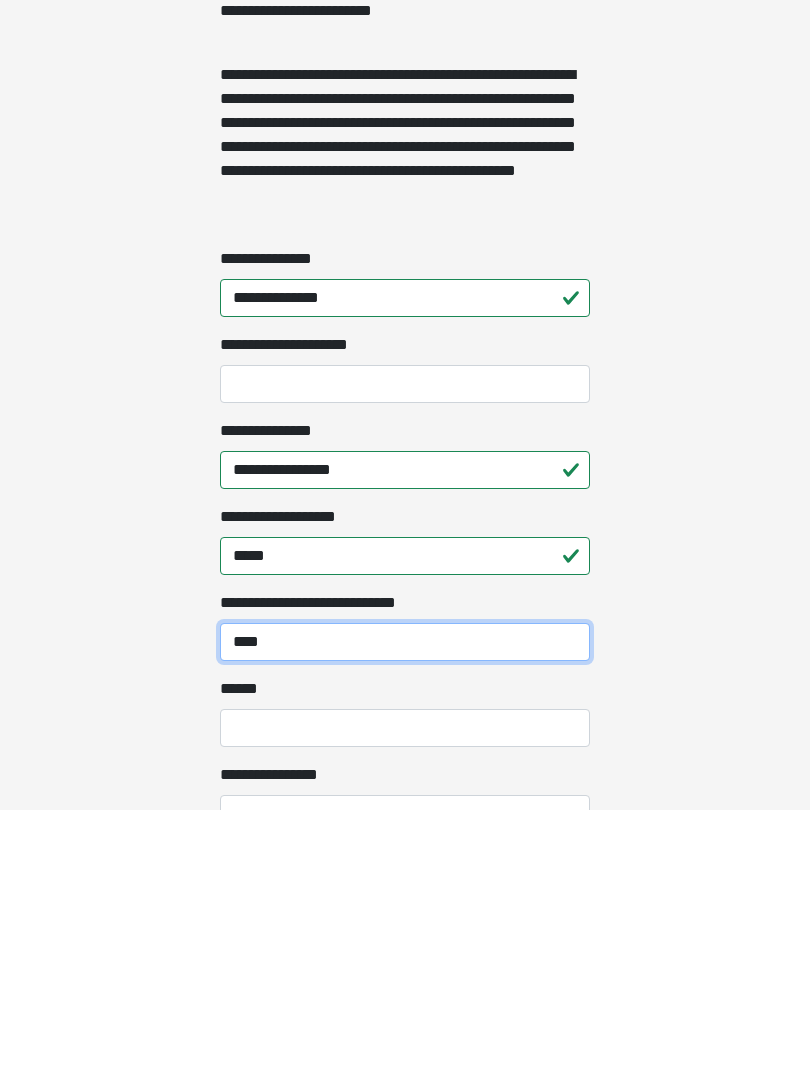 scroll, scrollTop: 1221, scrollLeft: 0, axis: vertical 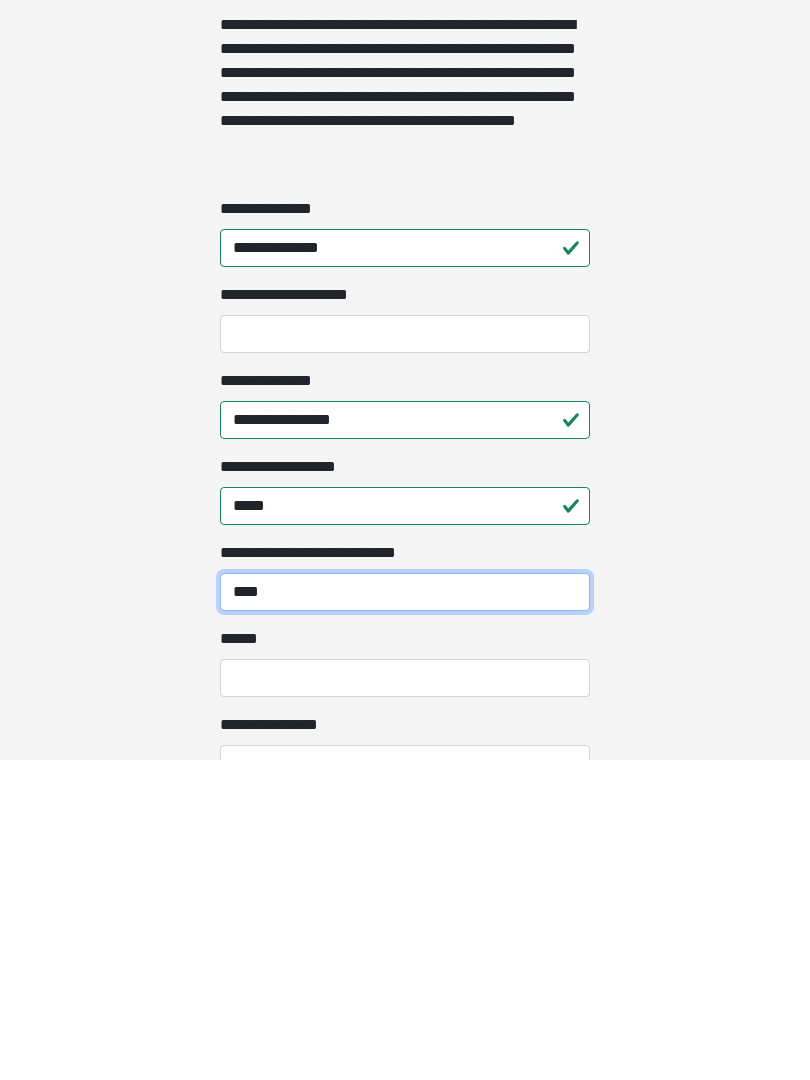 type on "****" 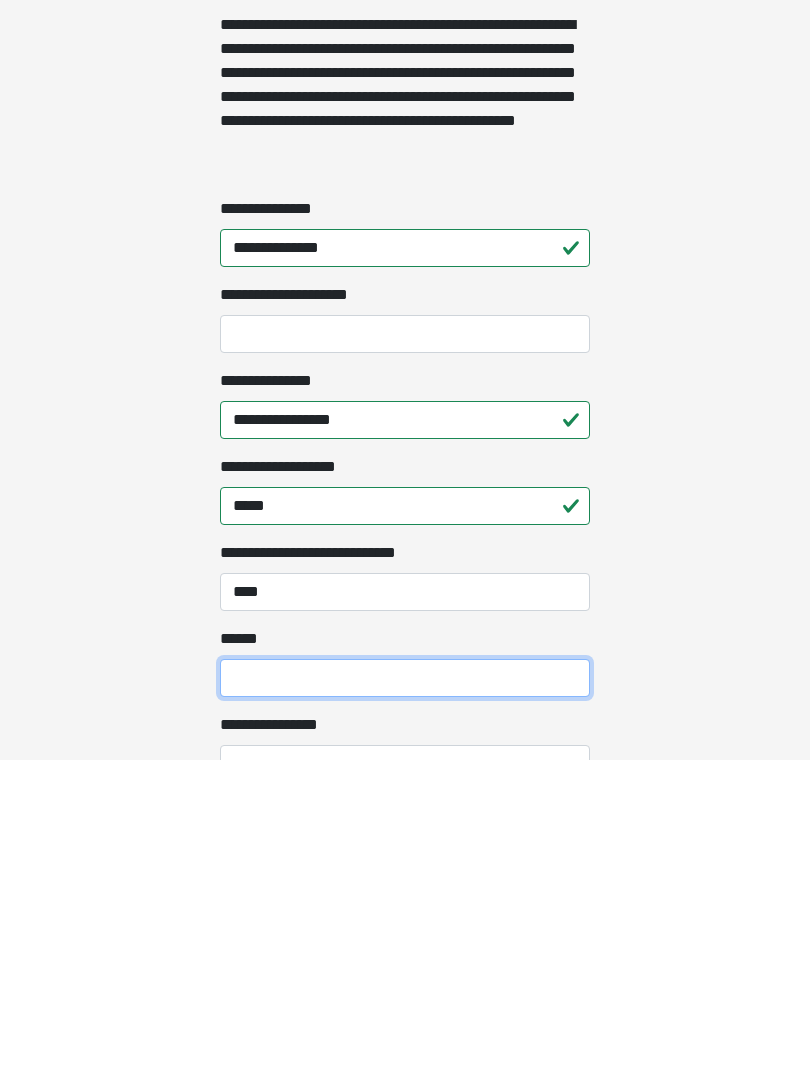 click on "**** *" at bounding box center [405, 998] 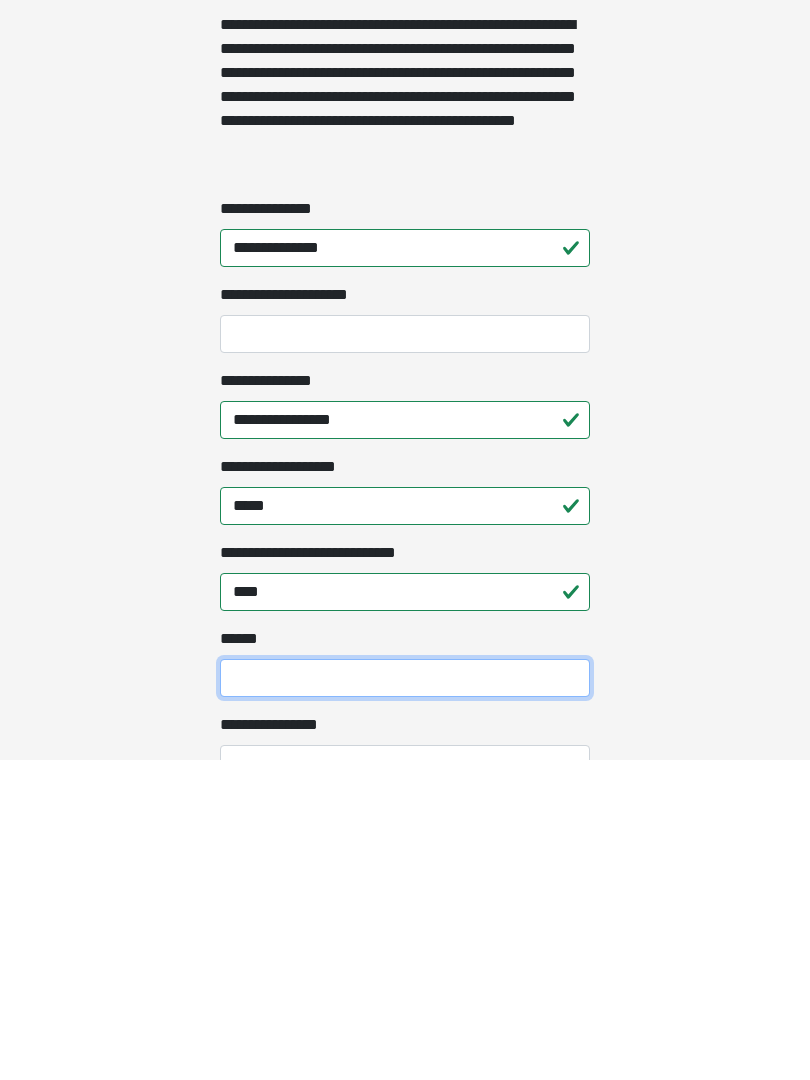 type on "*" 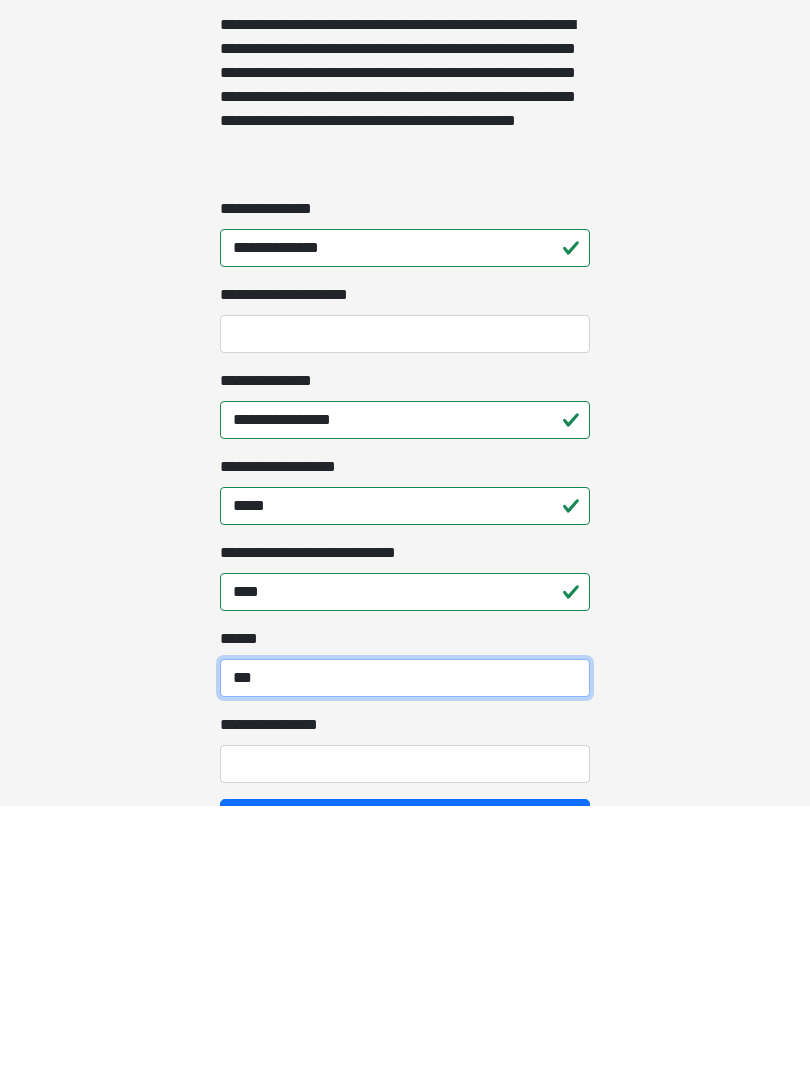 scroll, scrollTop: 1338, scrollLeft: 0, axis: vertical 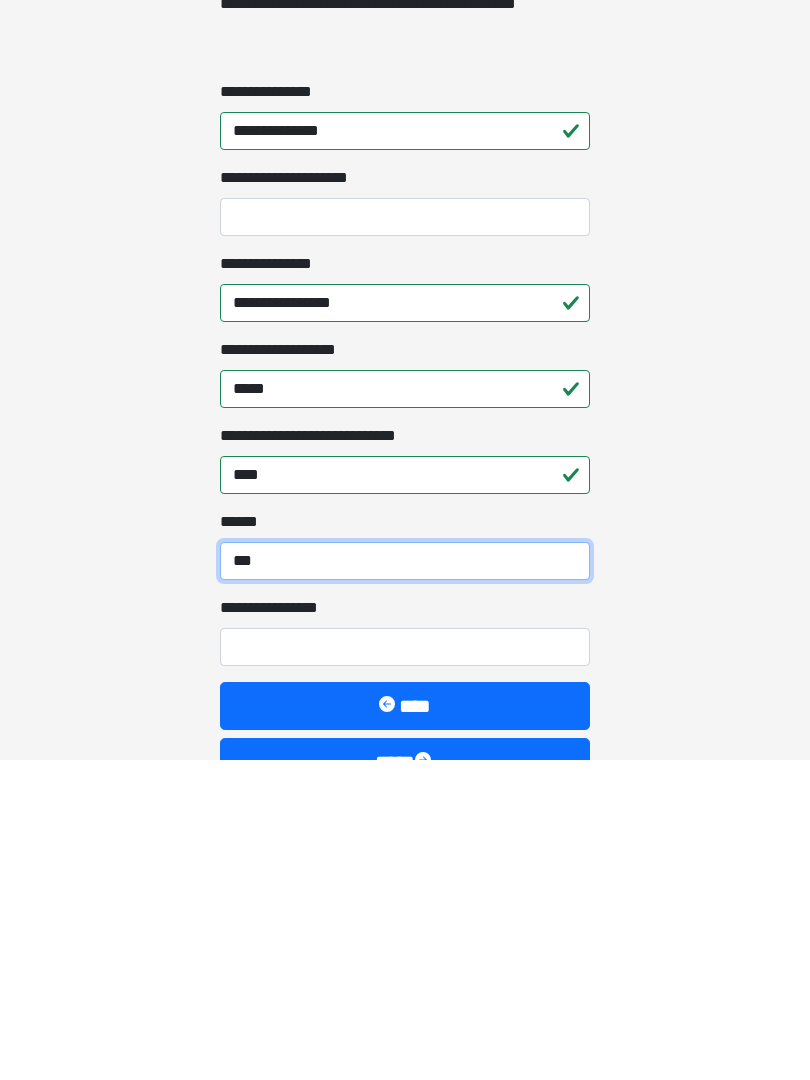 type on "***" 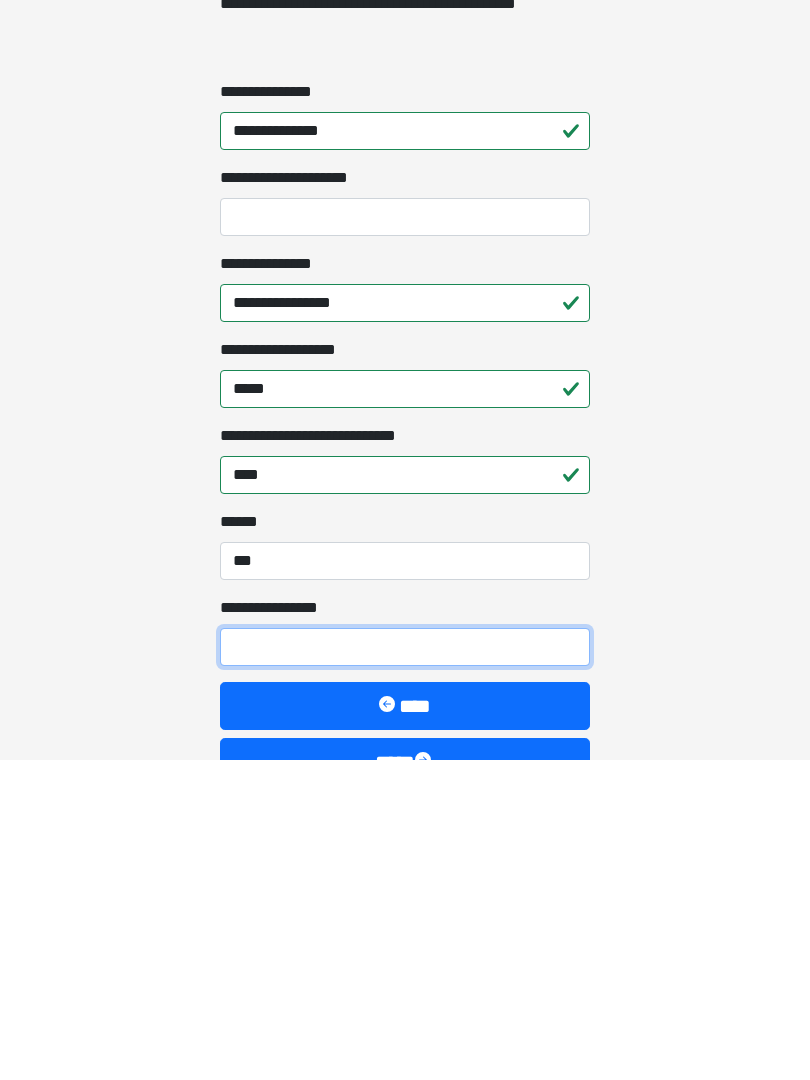 click on "**********" at bounding box center [405, 967] 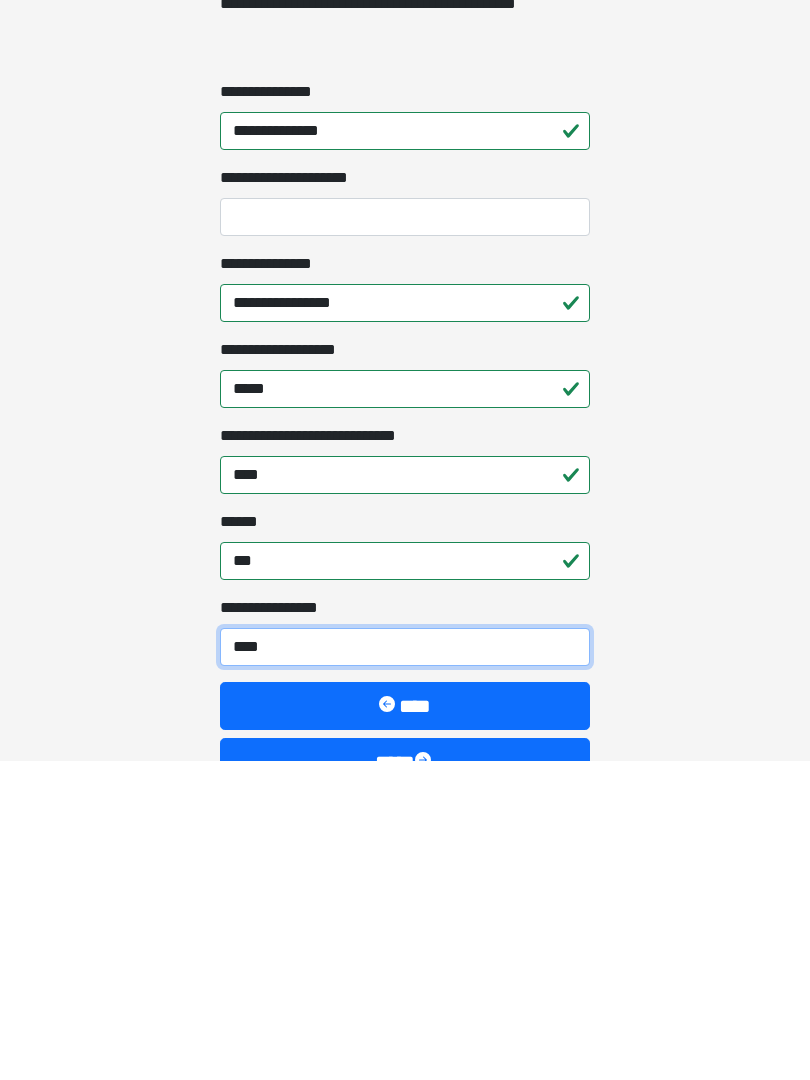 type on "*****" 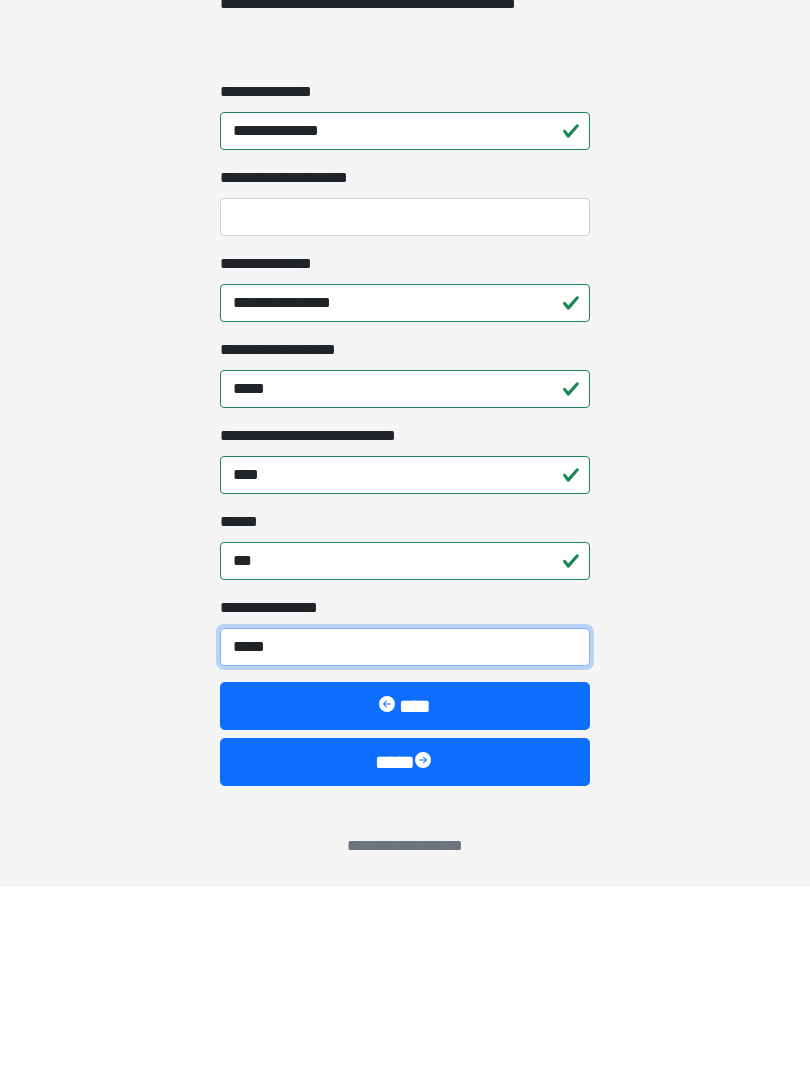 scroll, scrollTop: 1467, scrollLeft: 0, axis: vertical 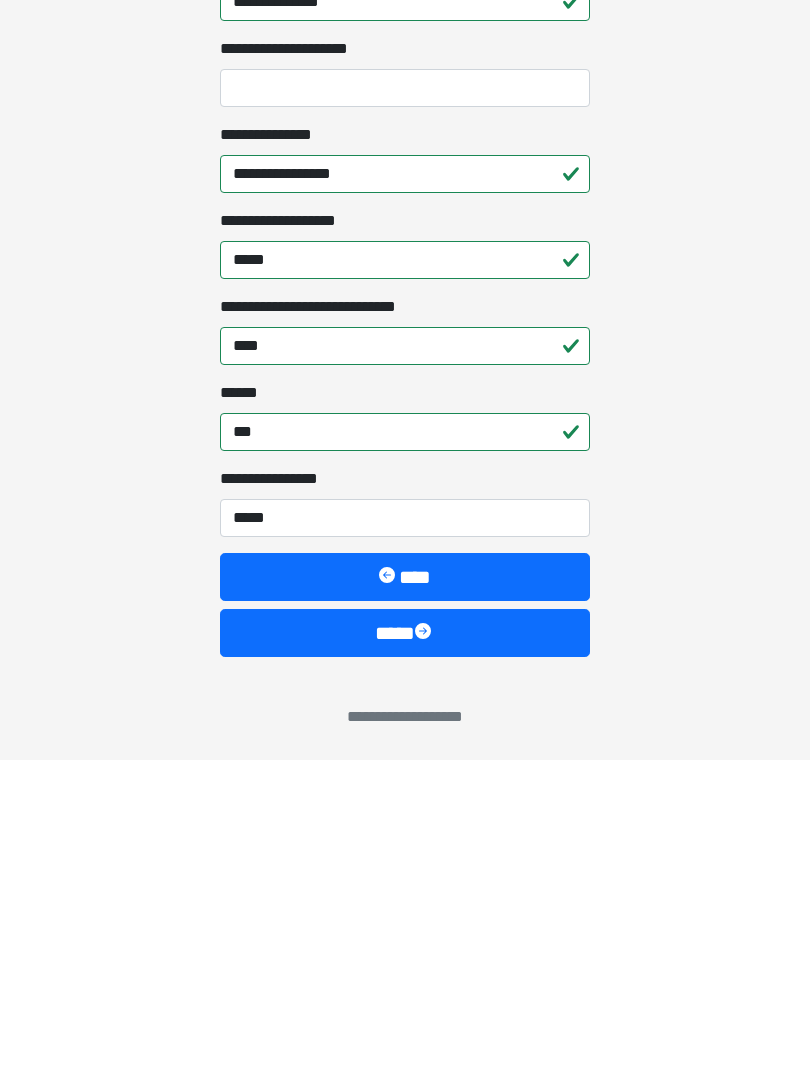 click on "****" at bounding box center [405, 953] 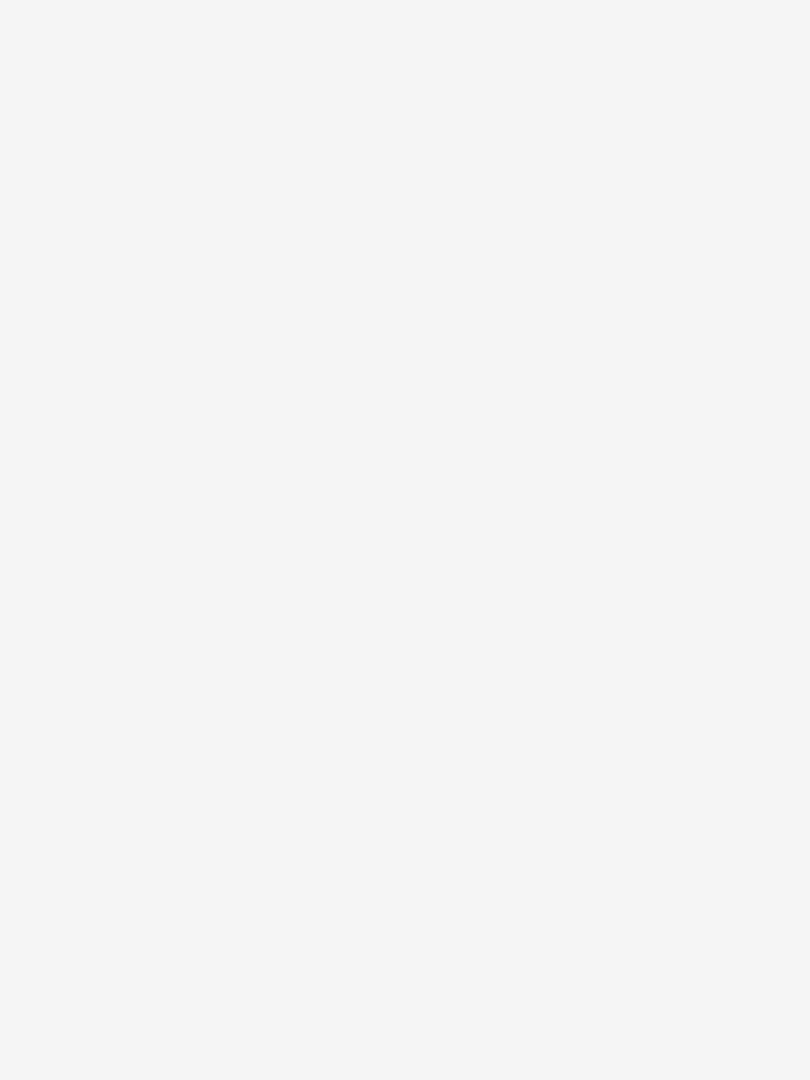 scroll, scrollTop: 0, scrollLeft: 0, axis: both 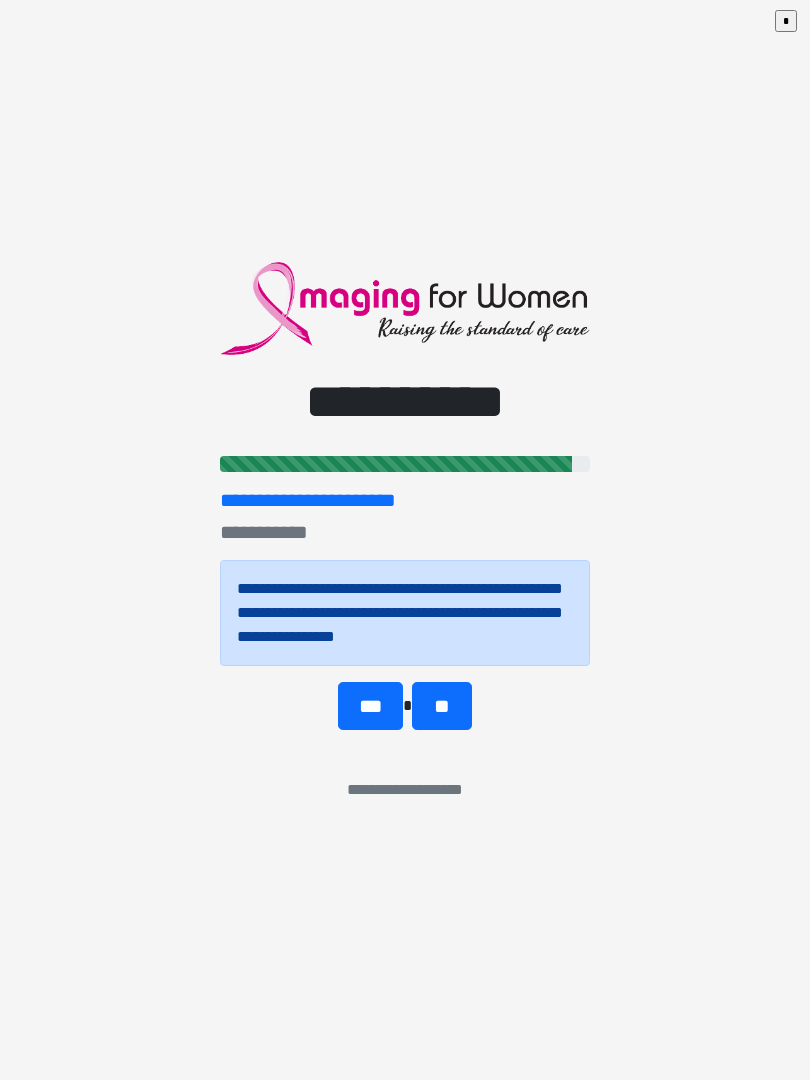 click on "***" at bounding box center [370, 706] 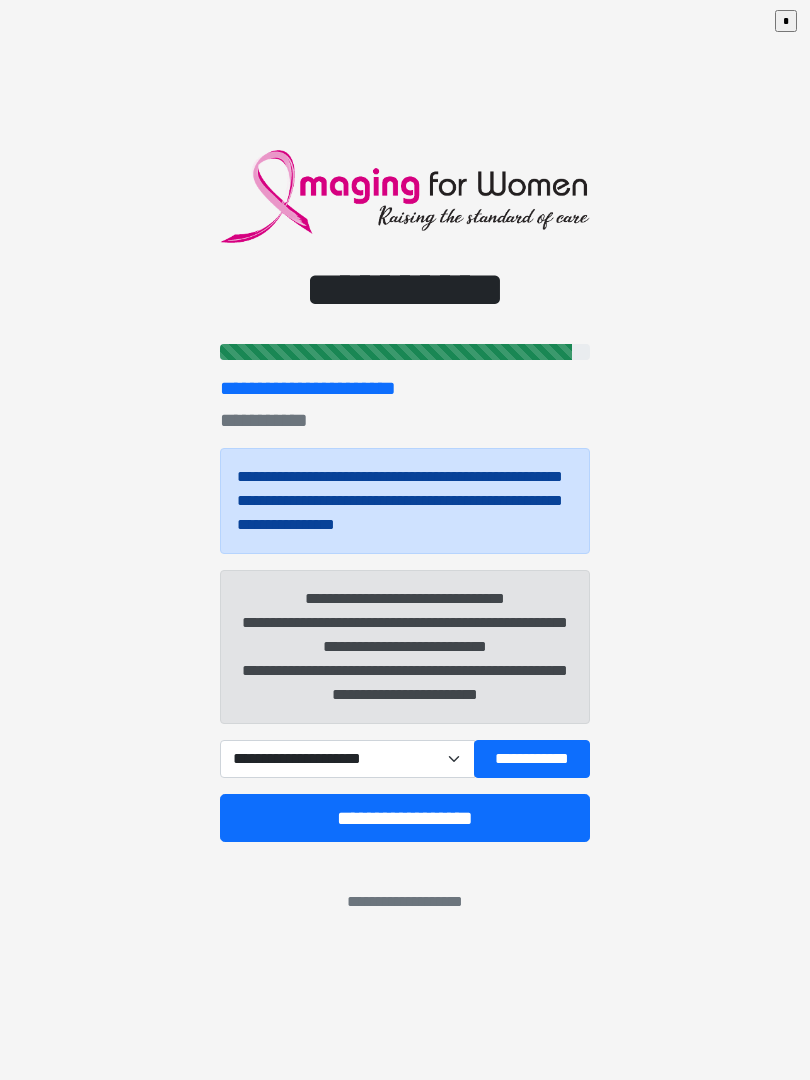 click on "**********" at bounding box center (347, 759) 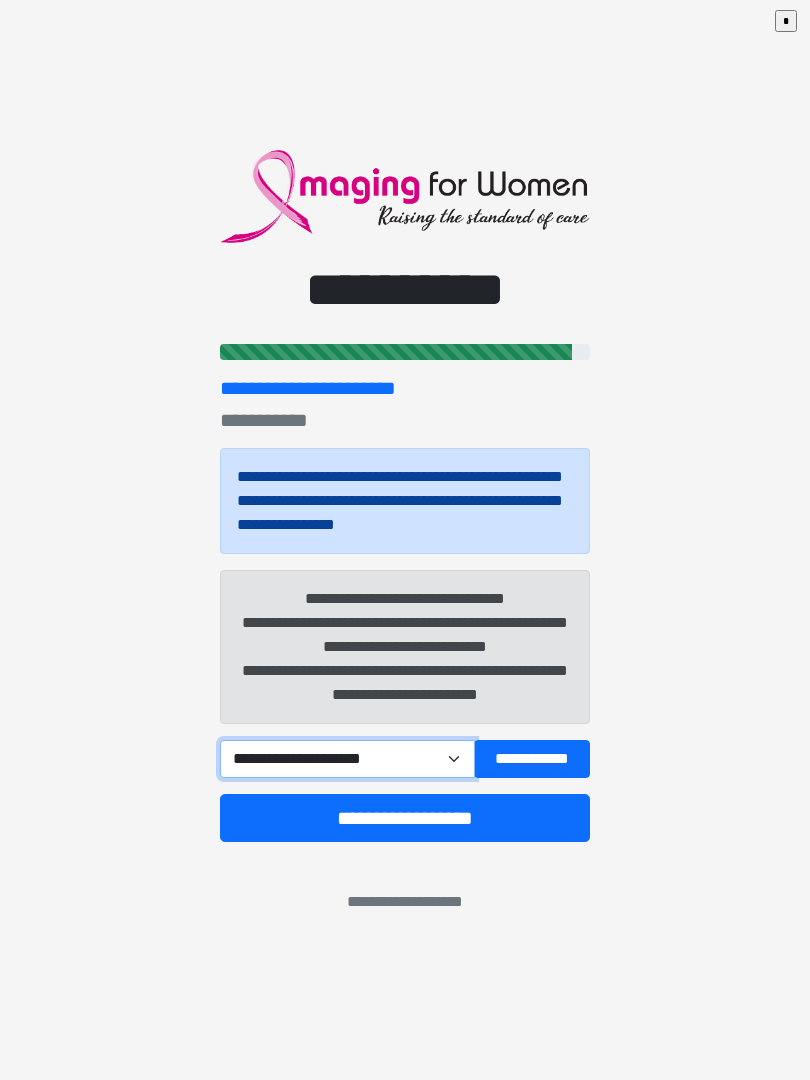 select on "****" 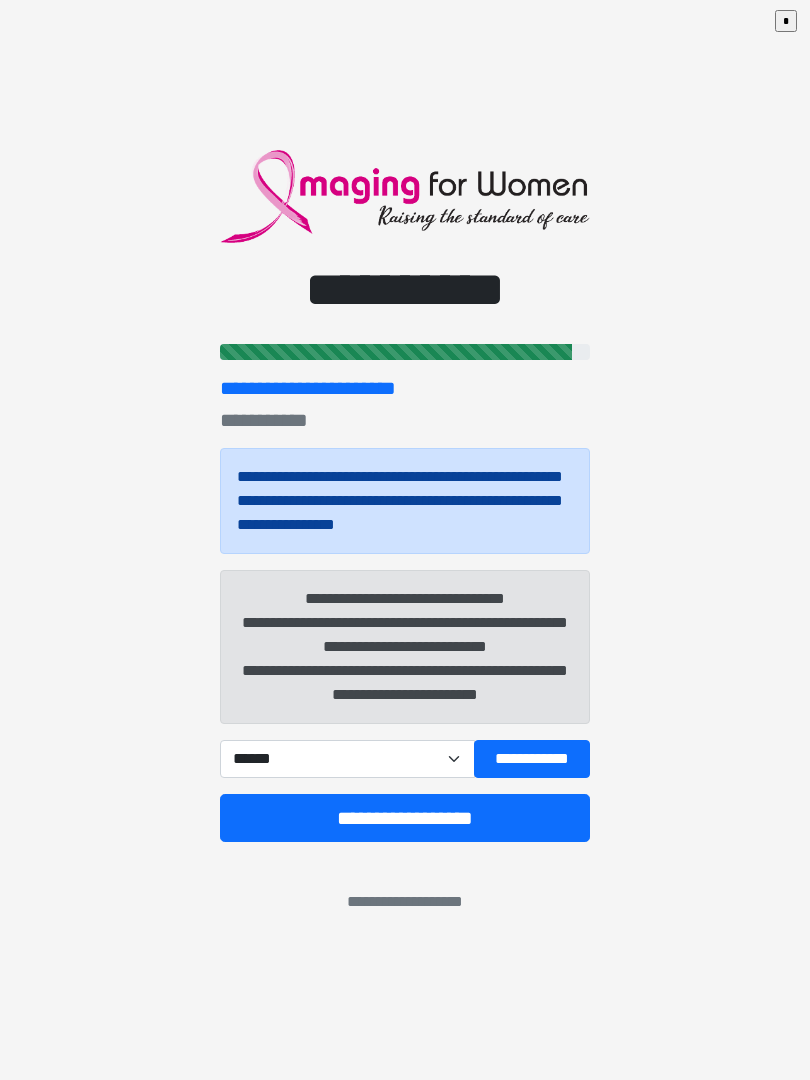 click on "**********" at bounding box center (532, 759) 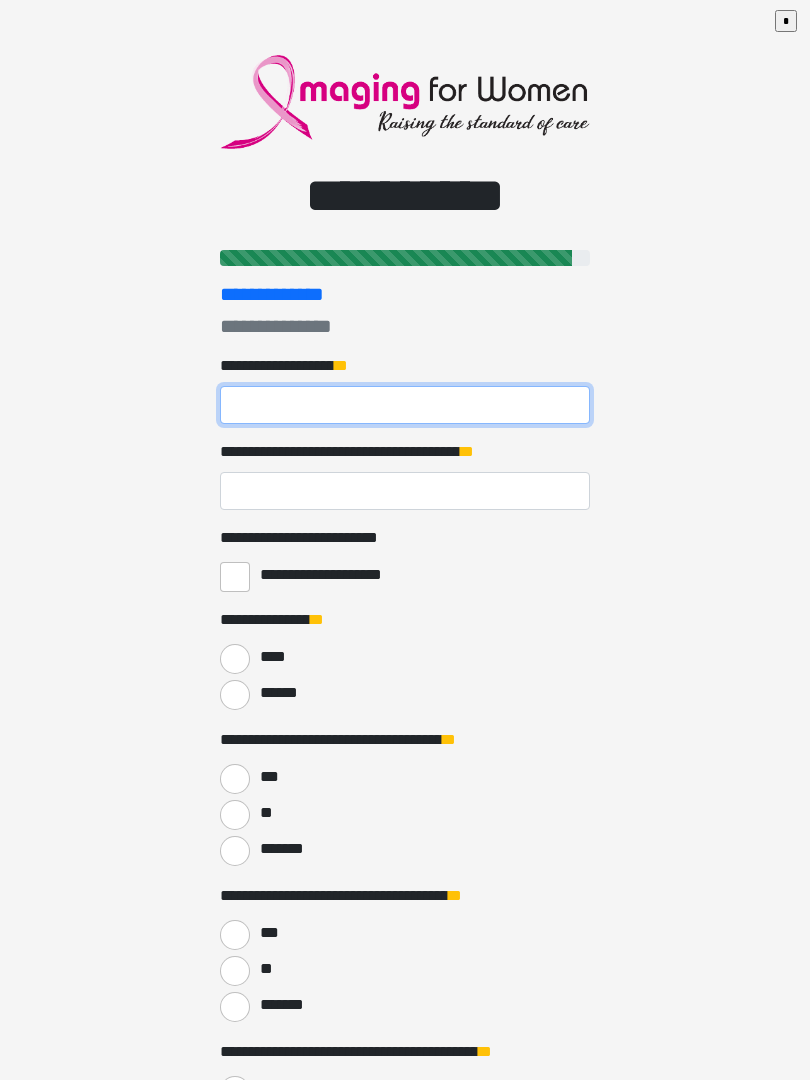 click on "**********" at bounding box center [405, 405] 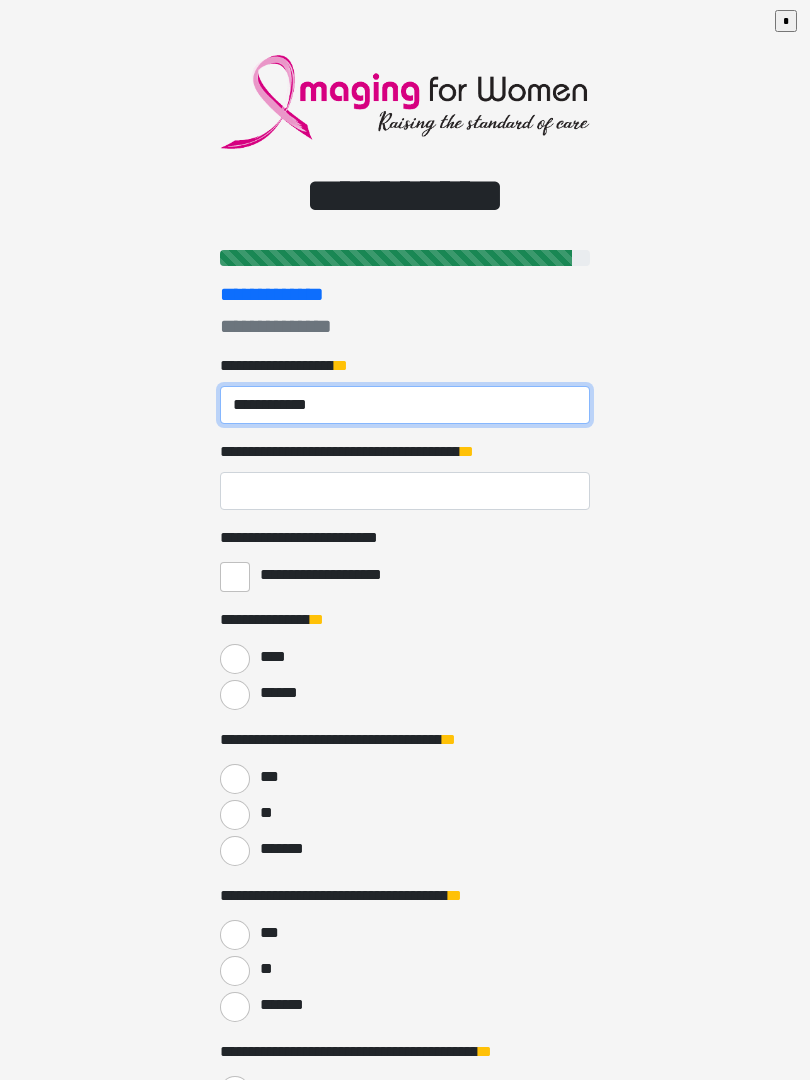 type on "**********" 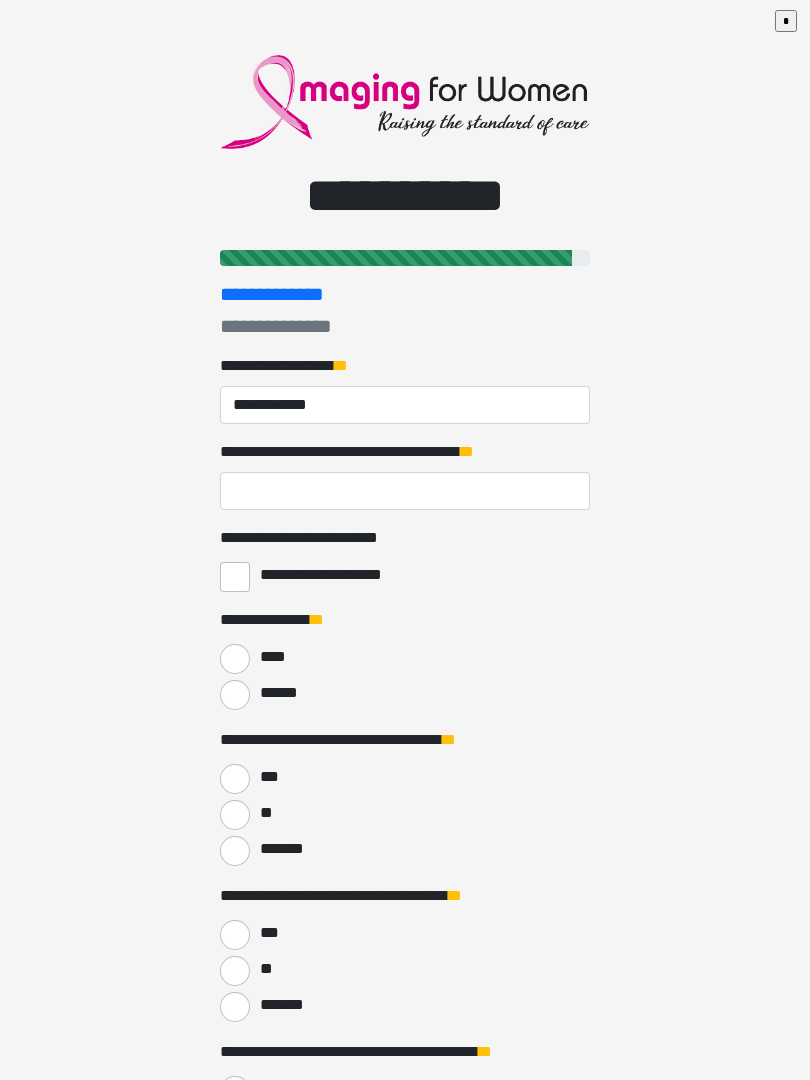 click on "**********" at bounding box center [405, 491] 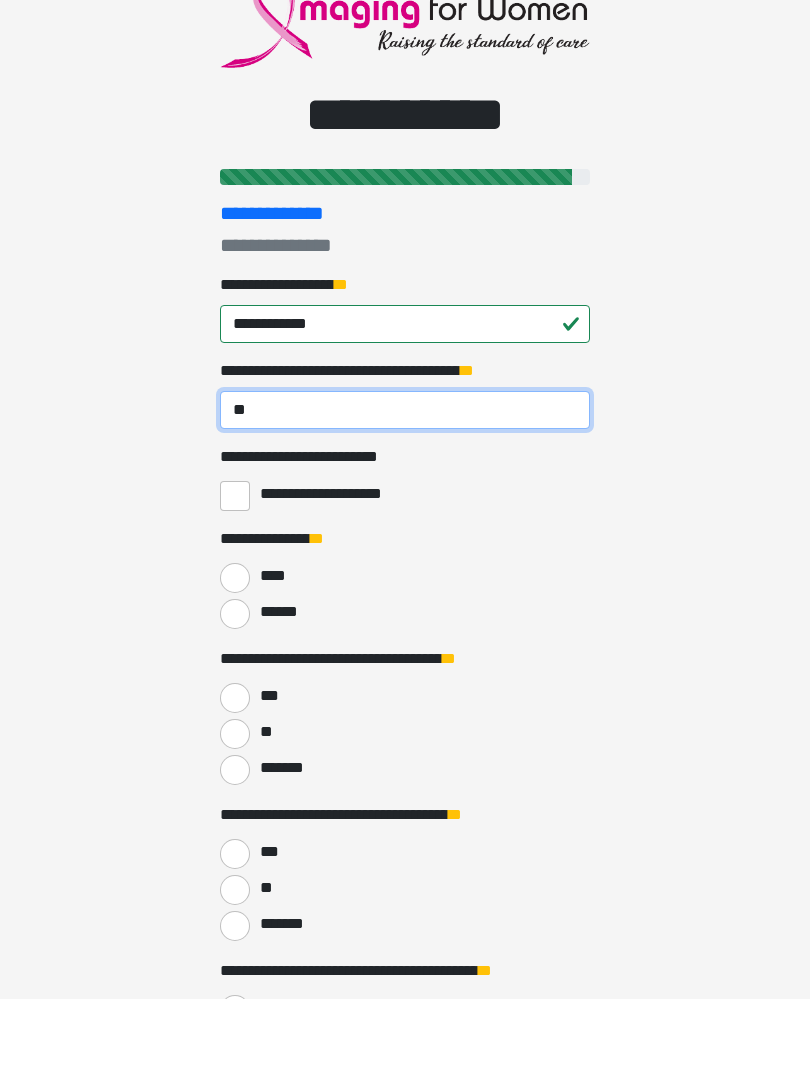 type on "**" 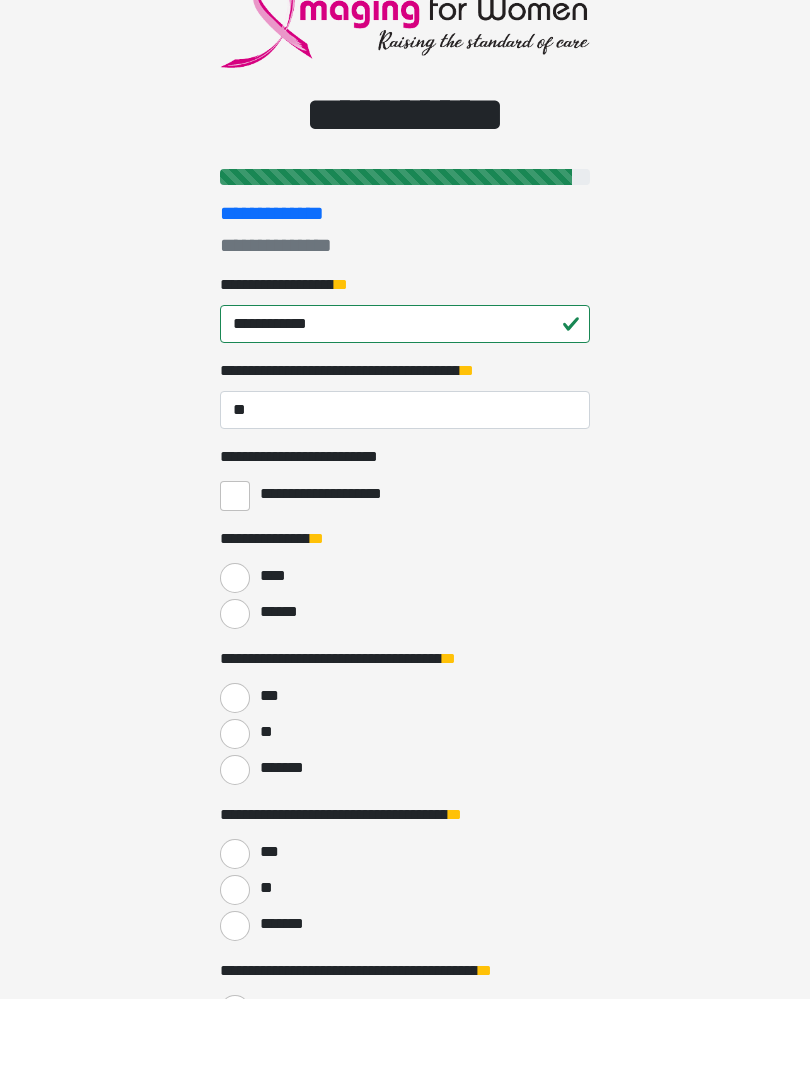 click on "******" at bounding box center [235, 695] 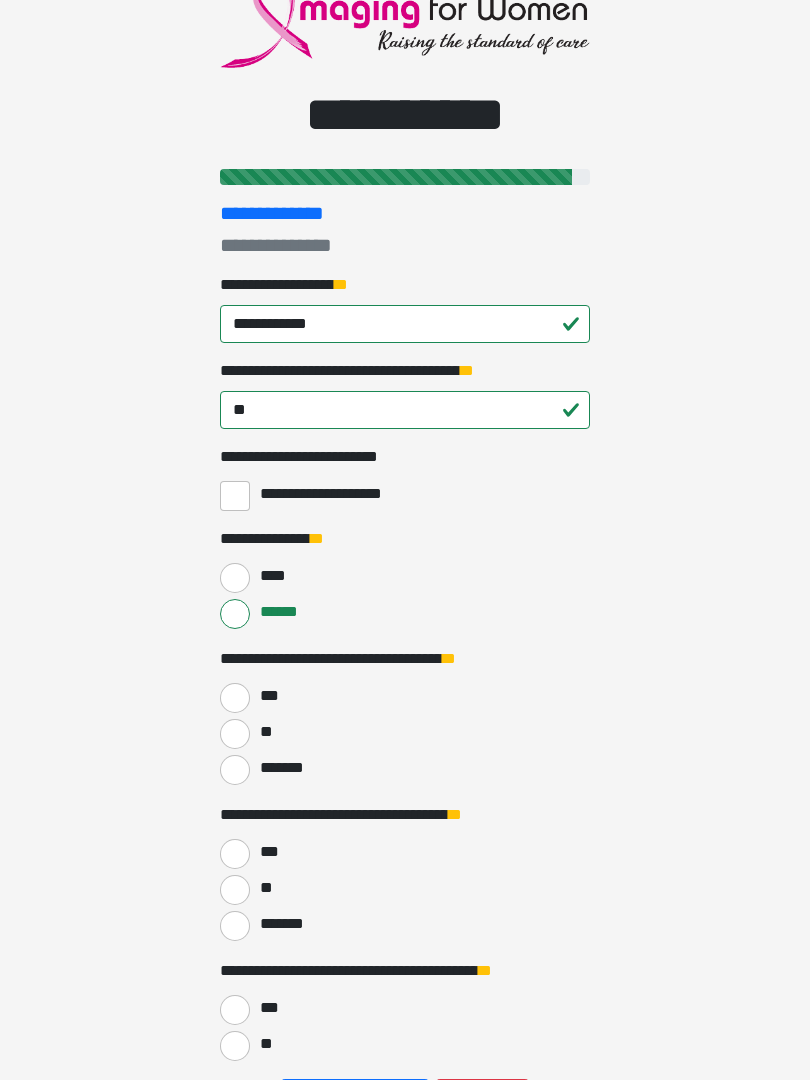 click on "***" at bounding box center (235, 698) 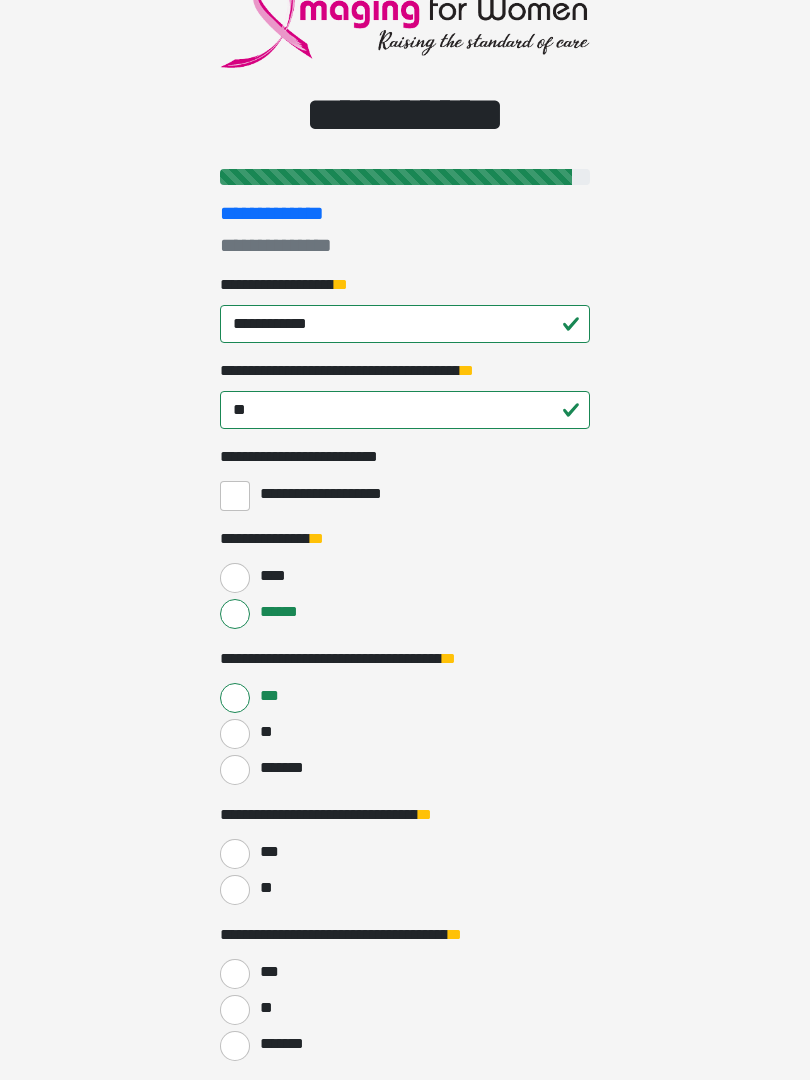 click on "***" at bounding box center [235, 854] 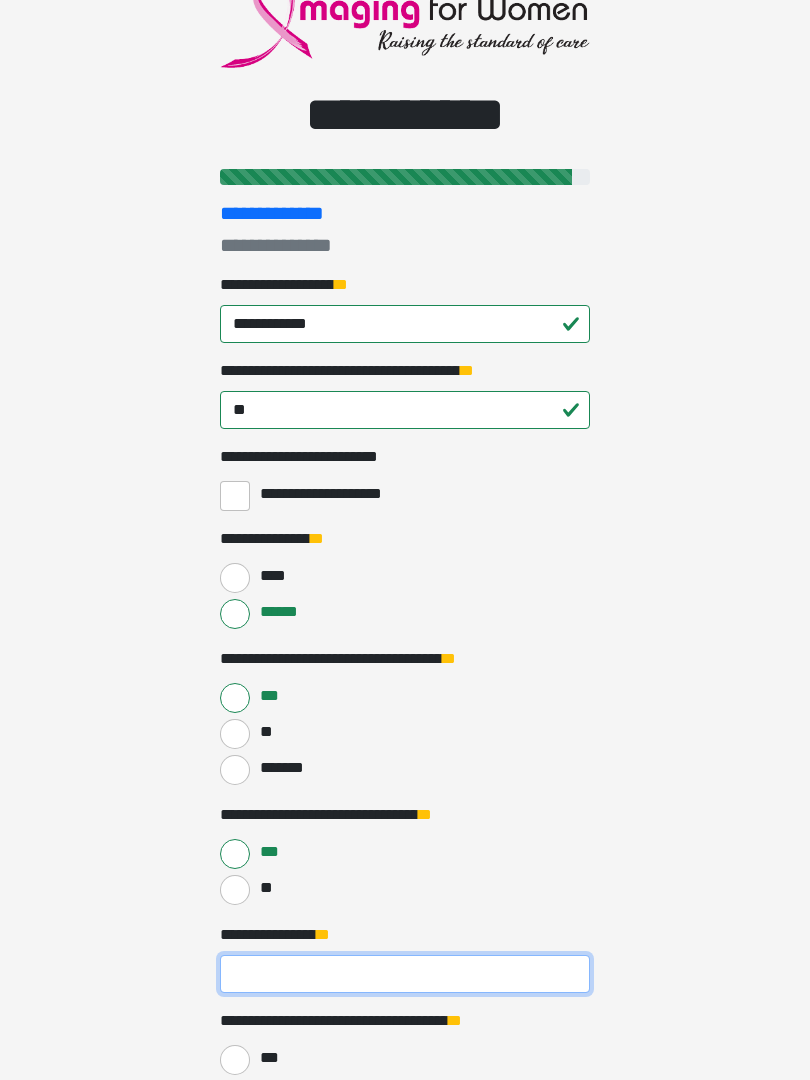click on "**********" at bounding box center [405, 974] 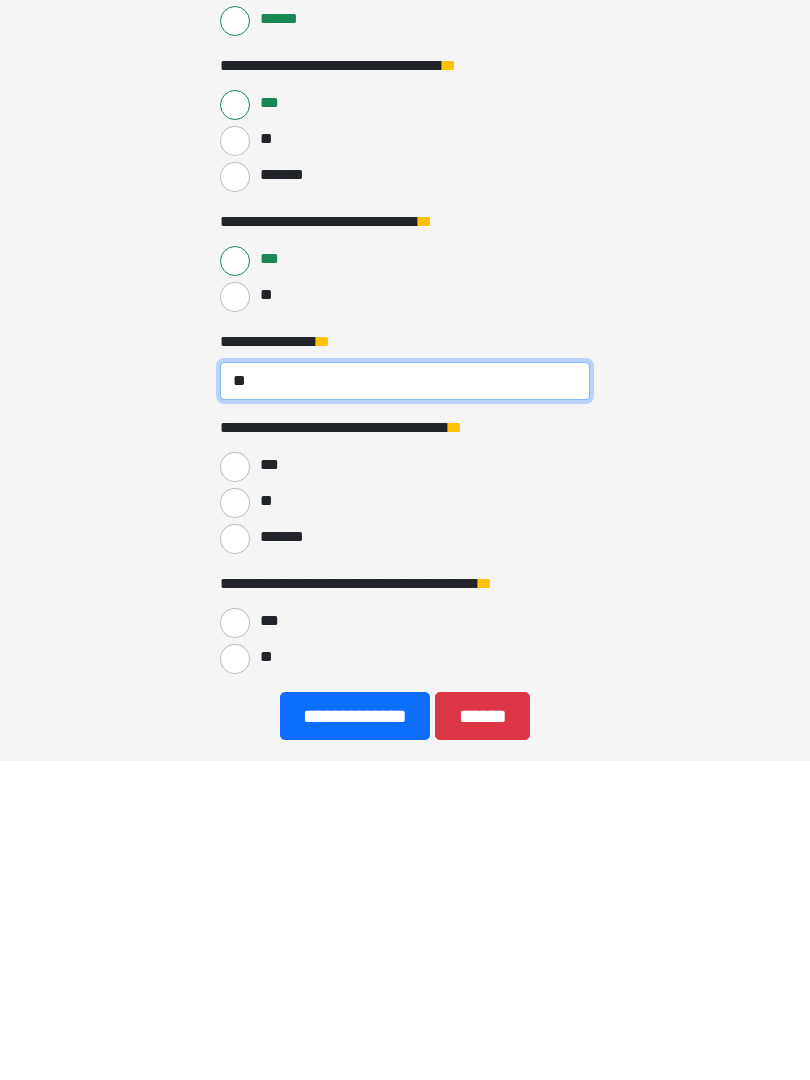 type on "**" 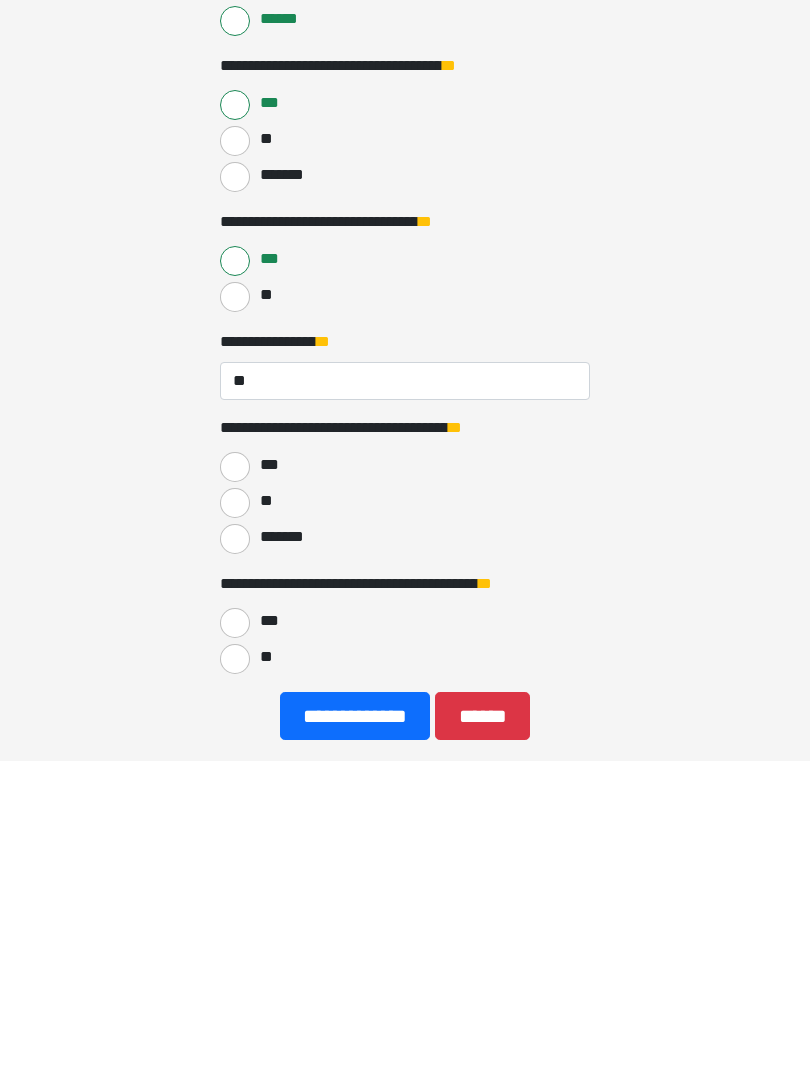 click on "**" at bounding box center (235, 823) 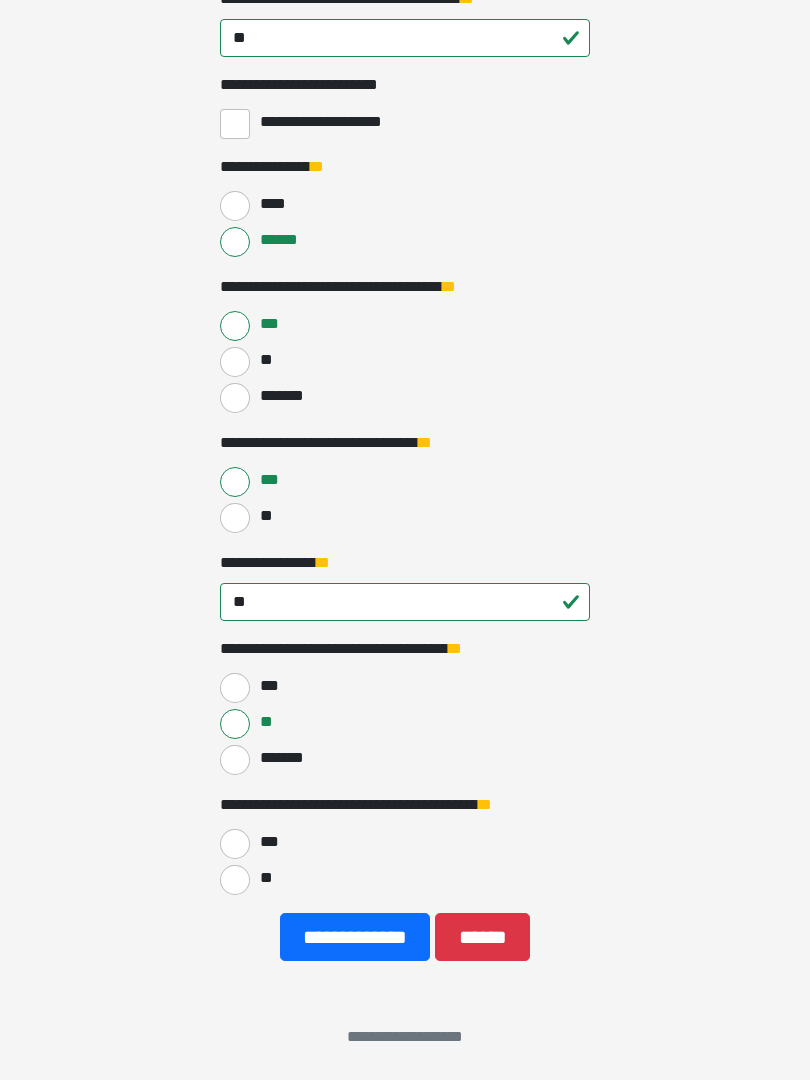 click on "**********" at bounding box center [405, 845] 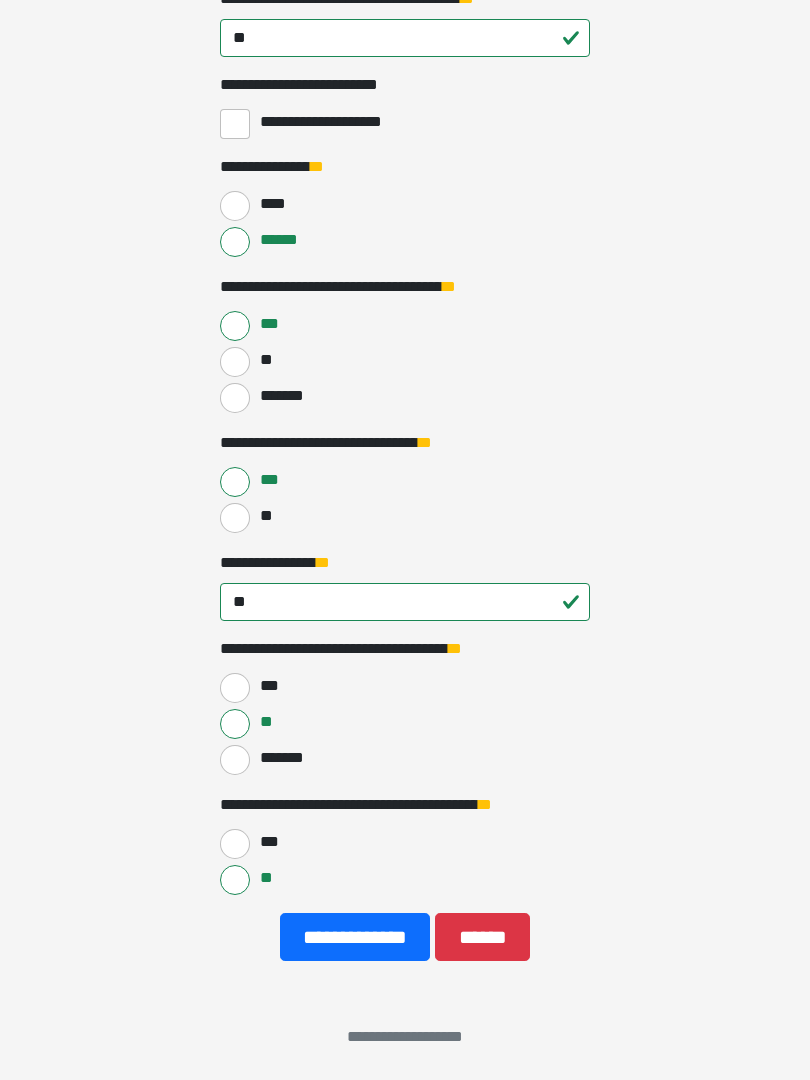 click on "**********" at bounding box center [355, 937] 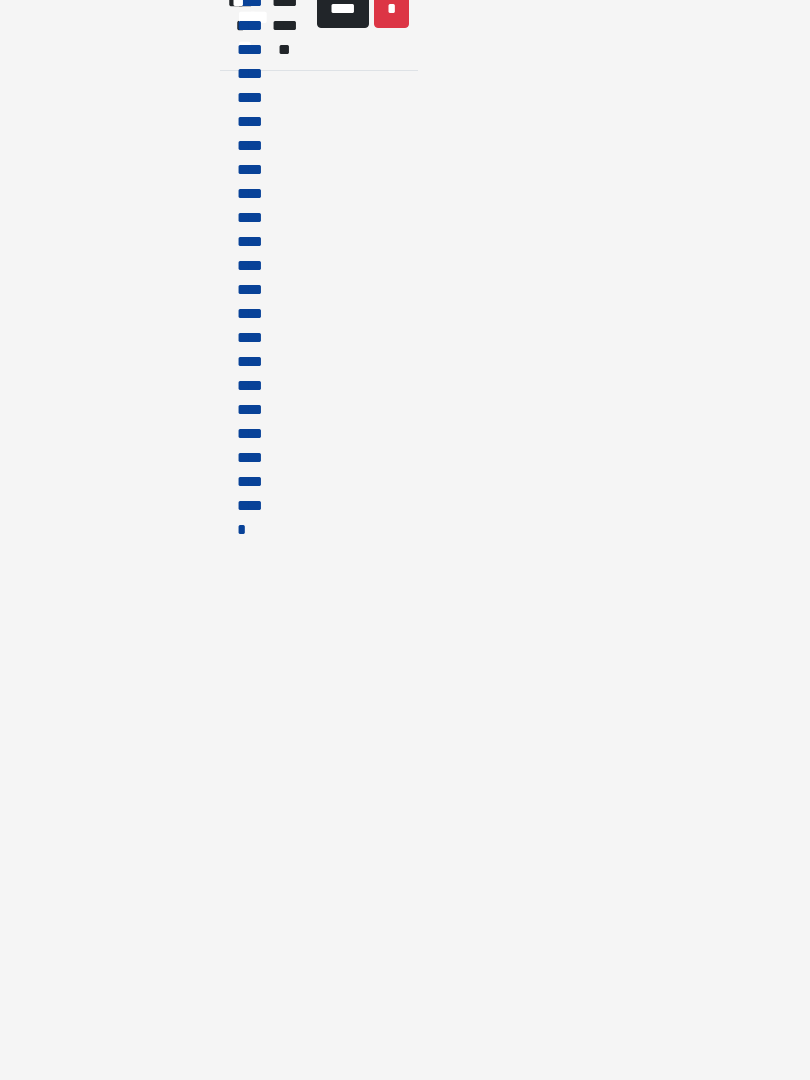 scroll, scrollTop: 0, scrollLeft: 0, axis: both 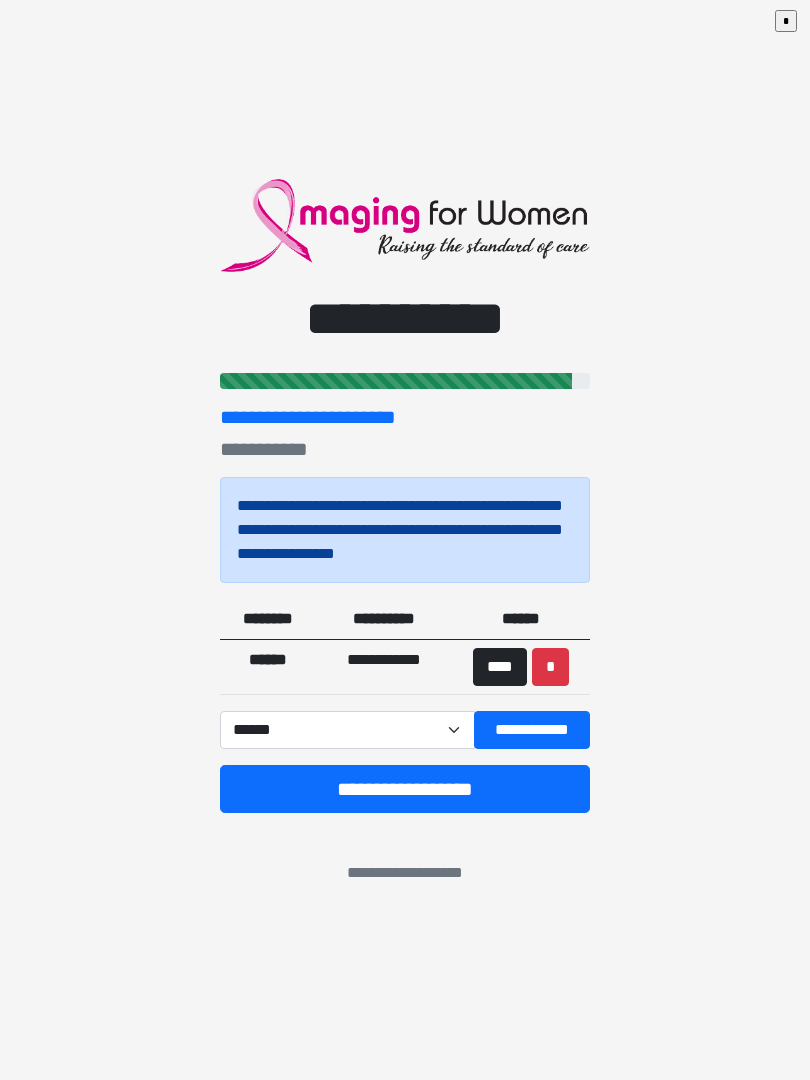 click on "**********" at bounding box center (405, 789) 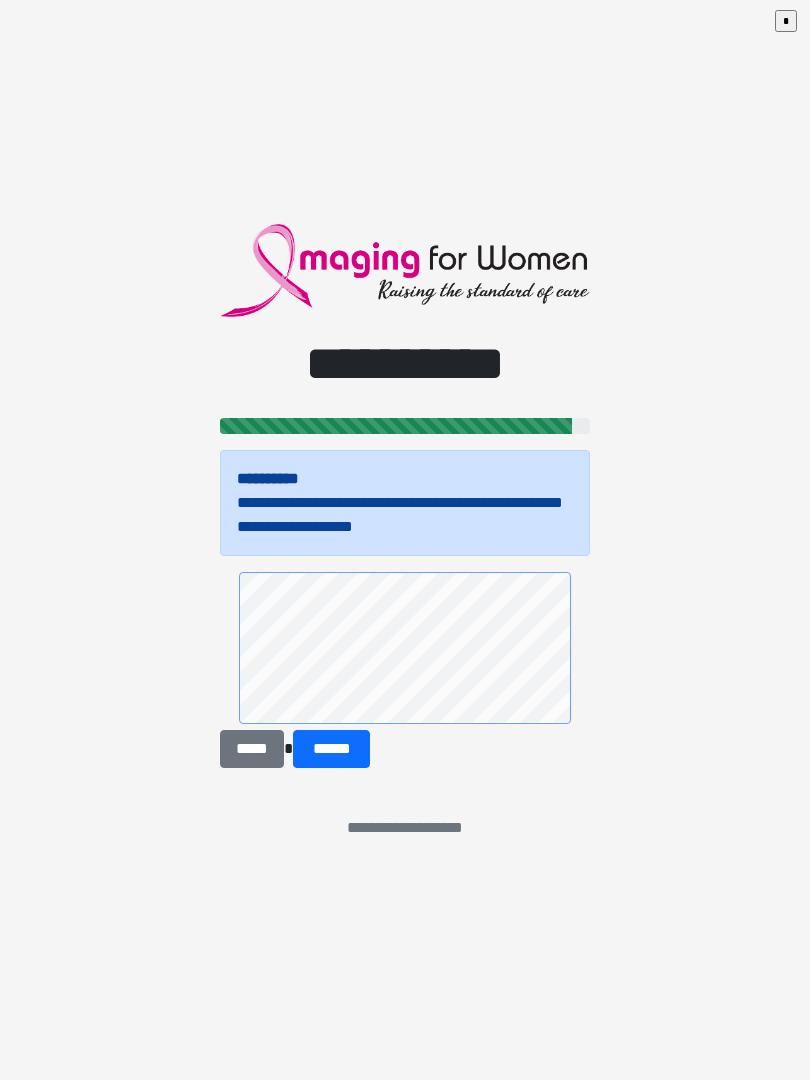 click on "******" at bounding box center (331, 749) 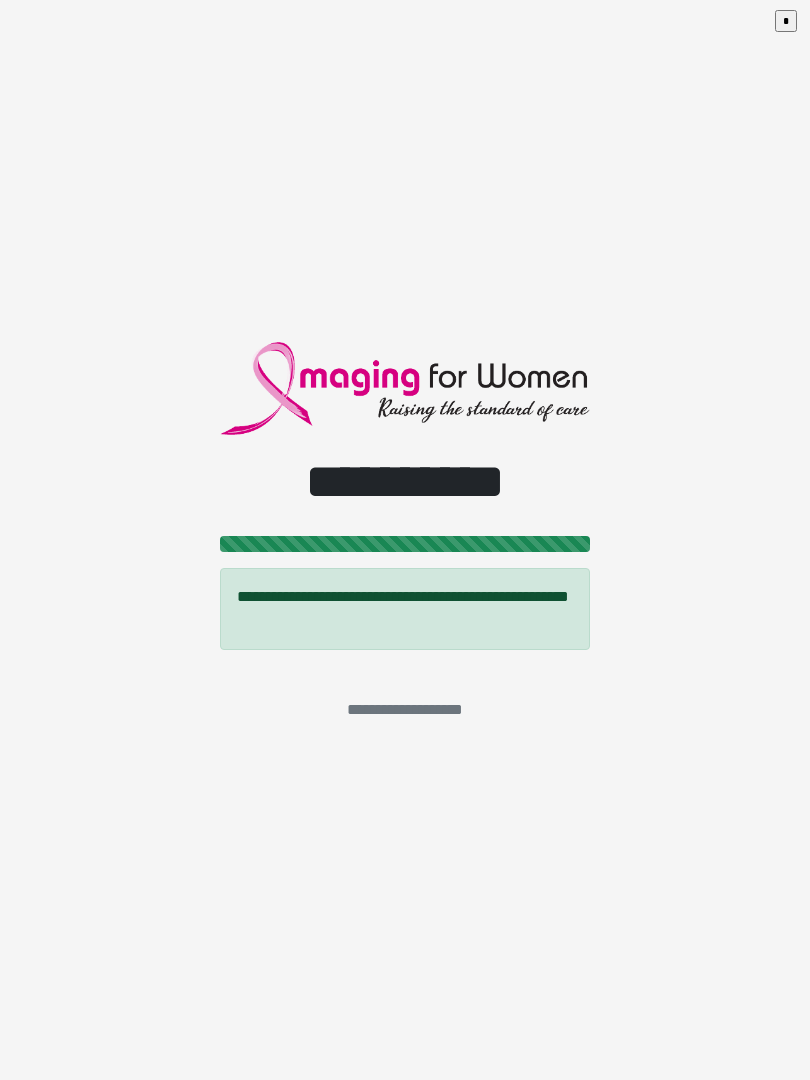 click on "**********" at bounding box center (405, 540) 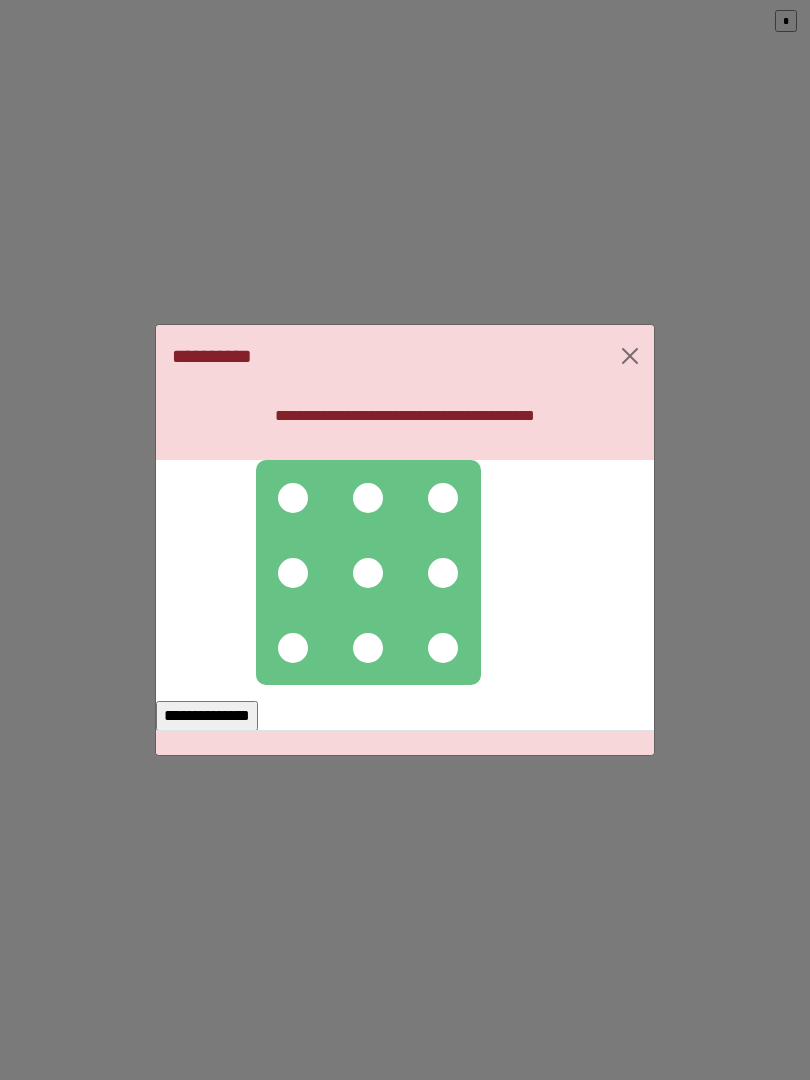 click at bounding box center [368, 573] 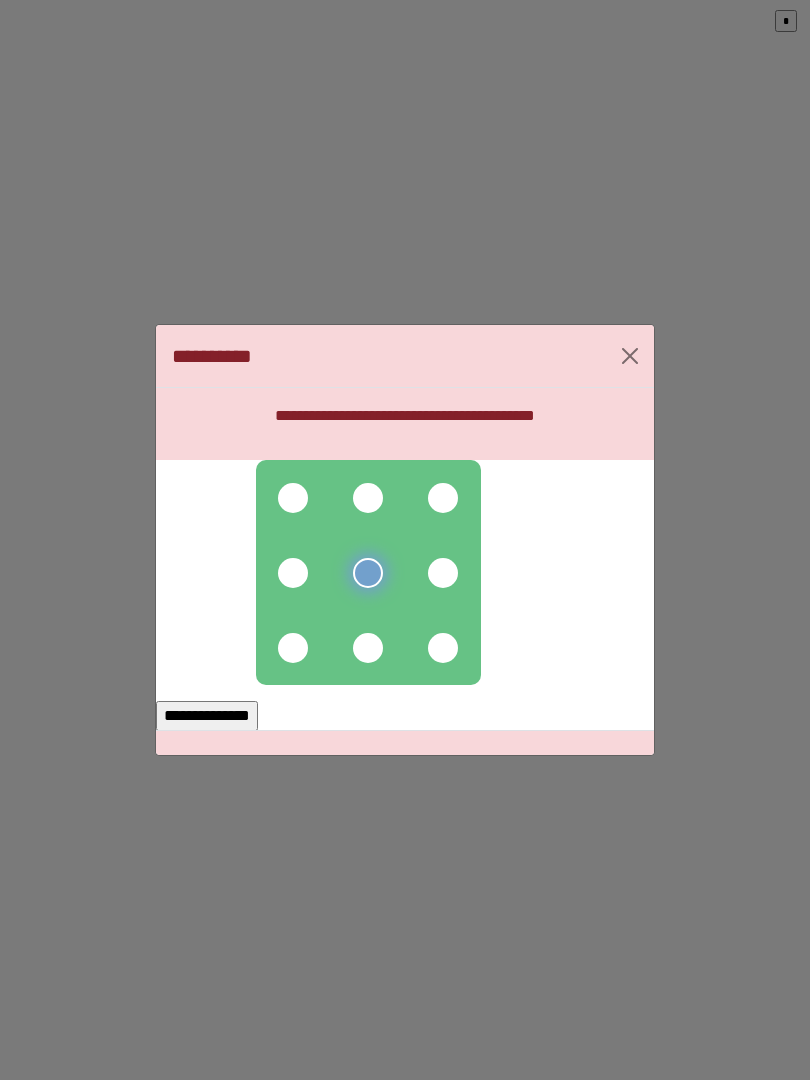 click at bounding box center (293, 498) 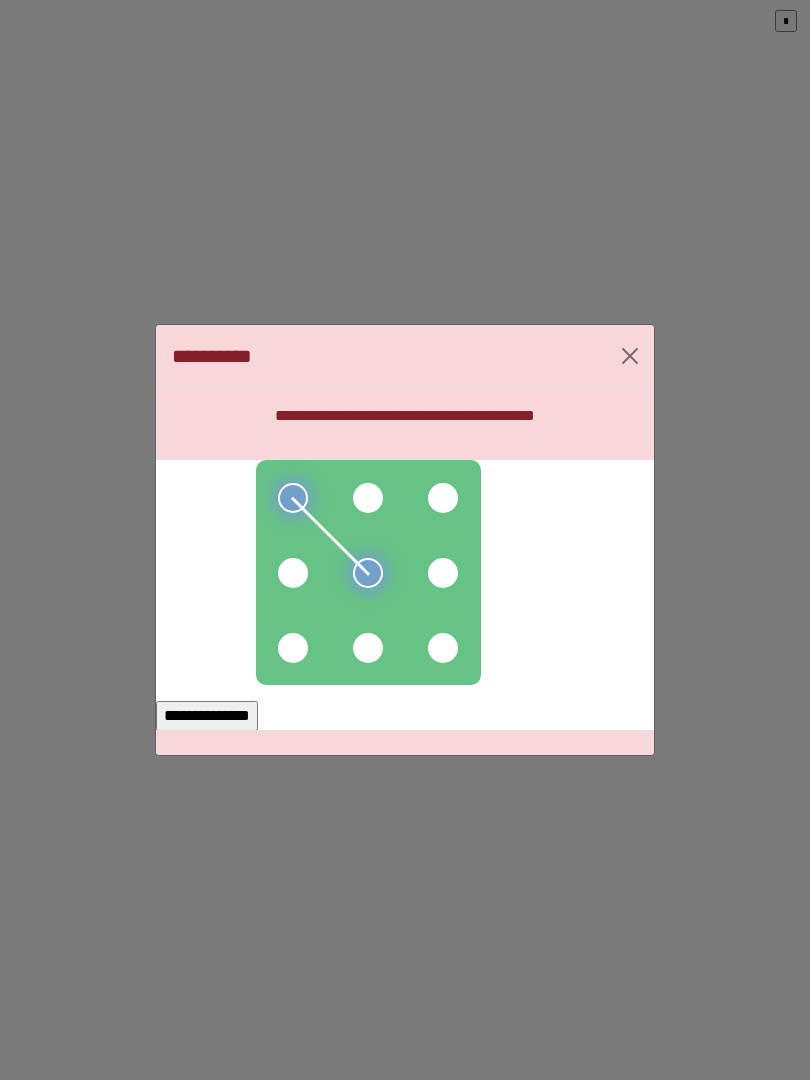 click at bounding box center [293, 573] 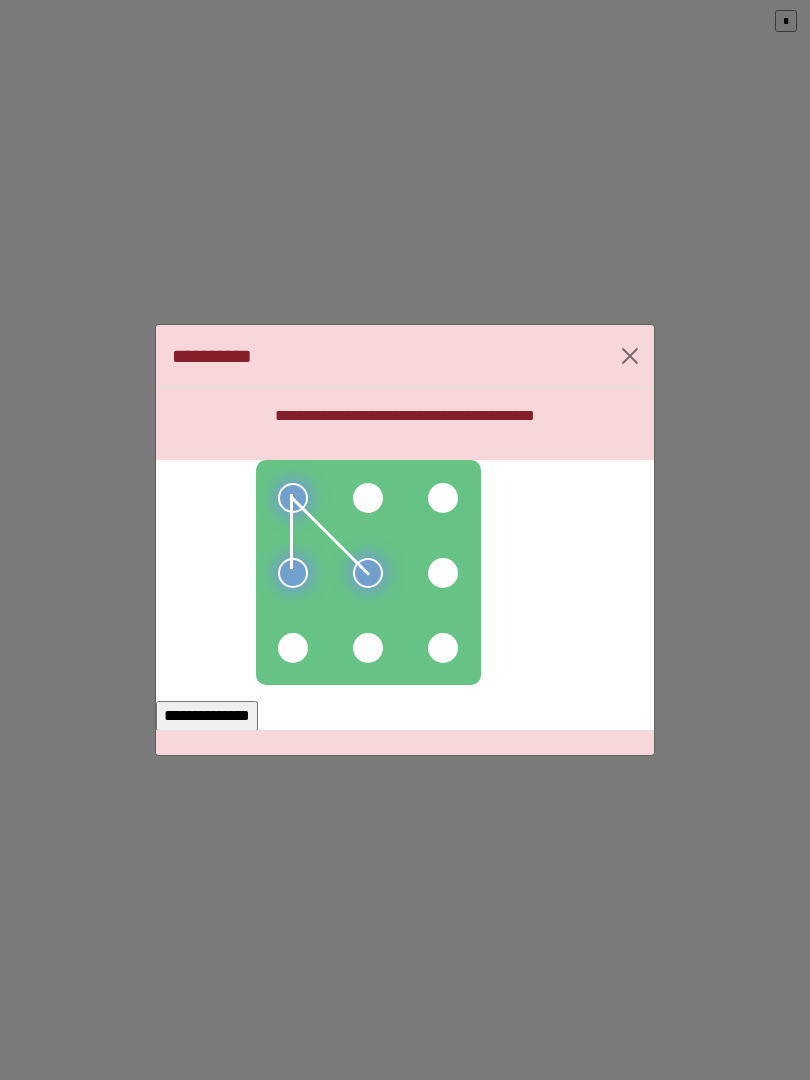 click at bounding box center (293, 648) 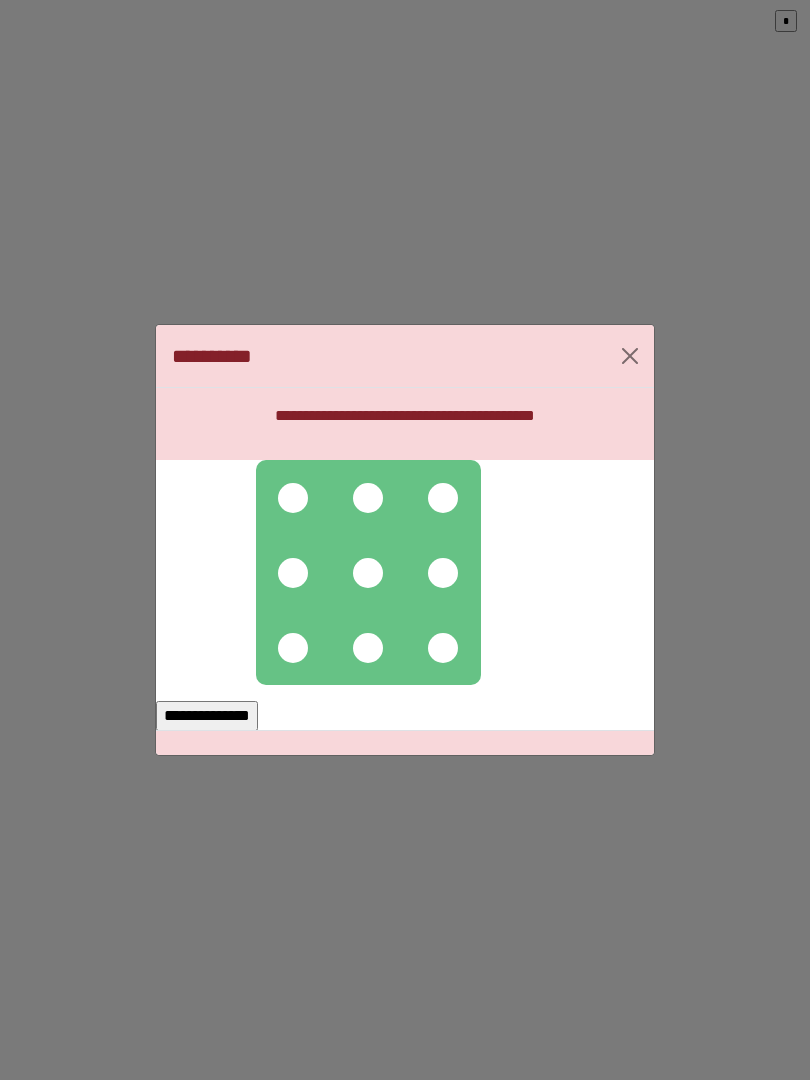 click at bounding box center (368, 573) 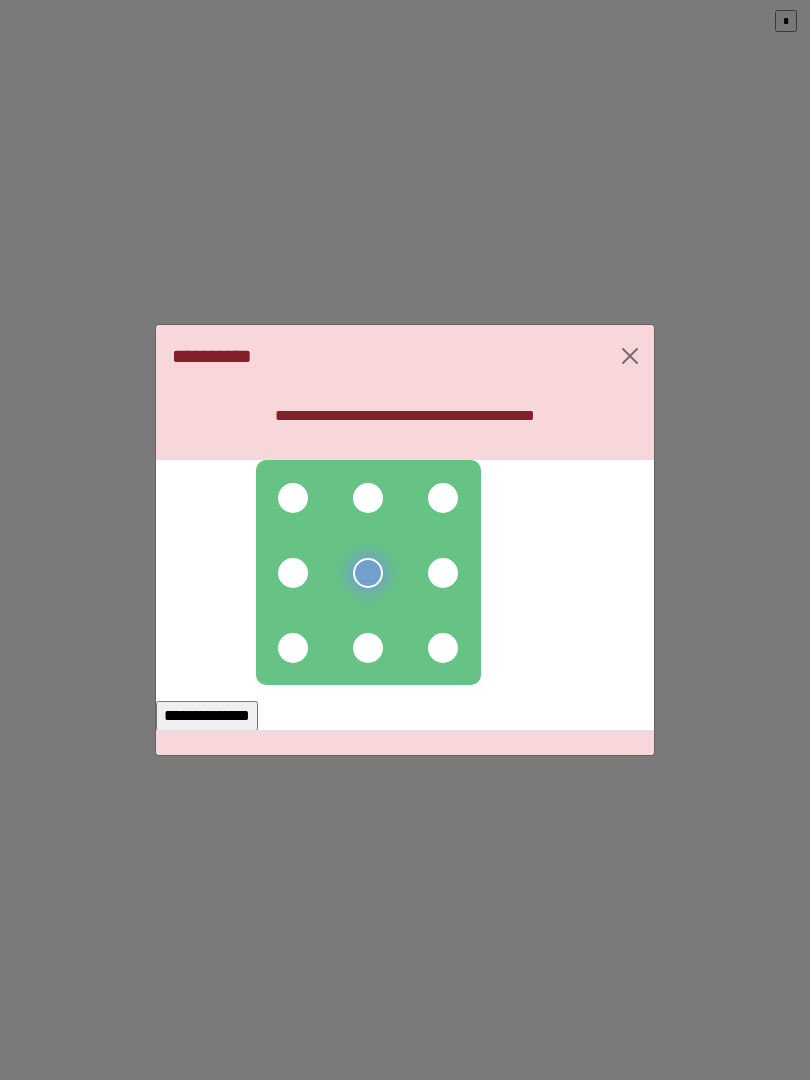 click at bounding box center [293, 498] 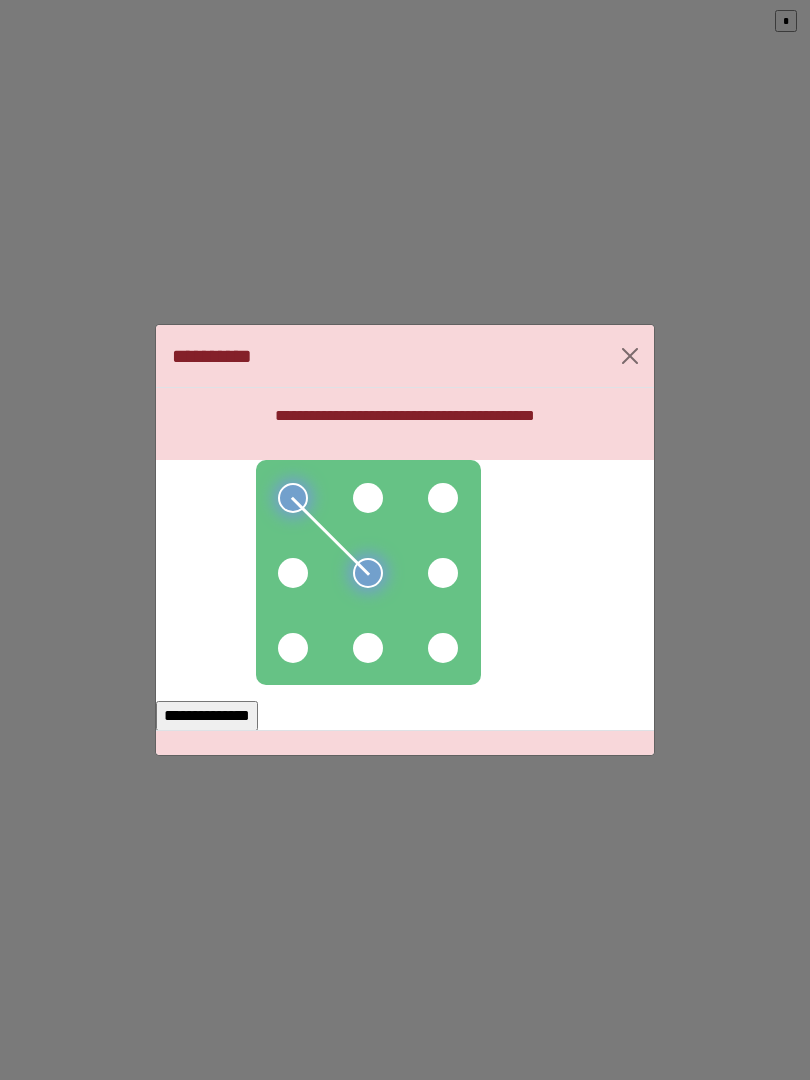 click at bounding box center [368, 572] 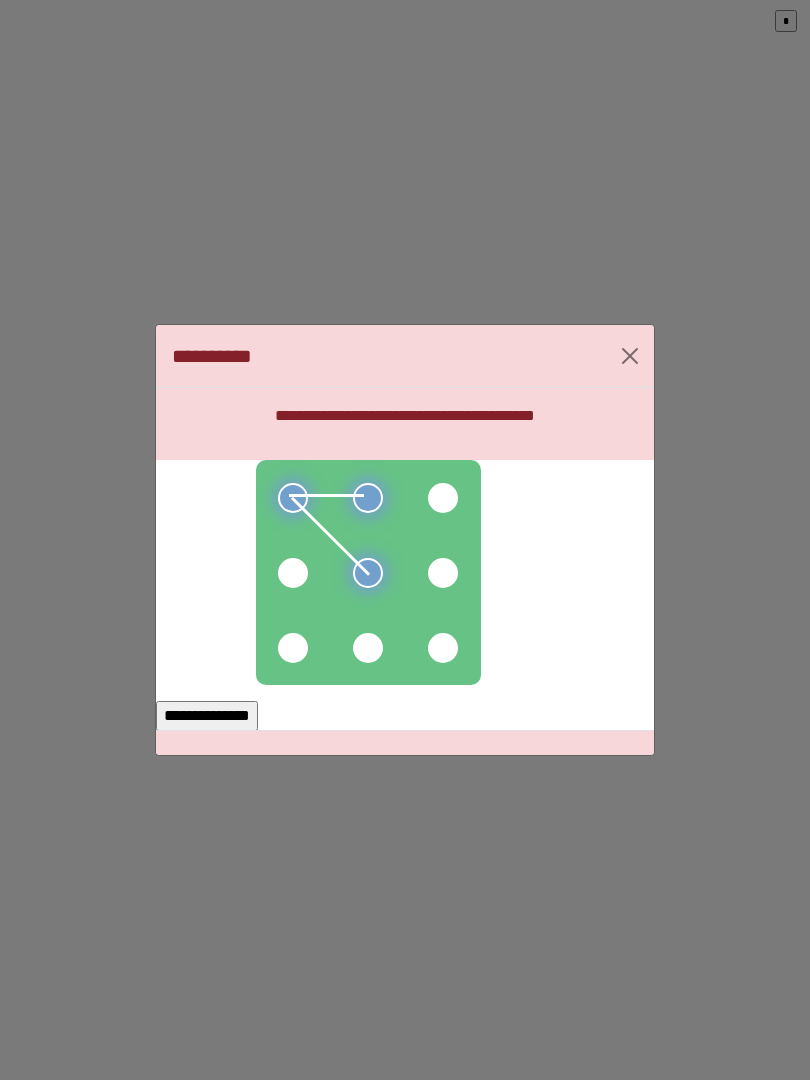 click at bounding box center [368, 572] 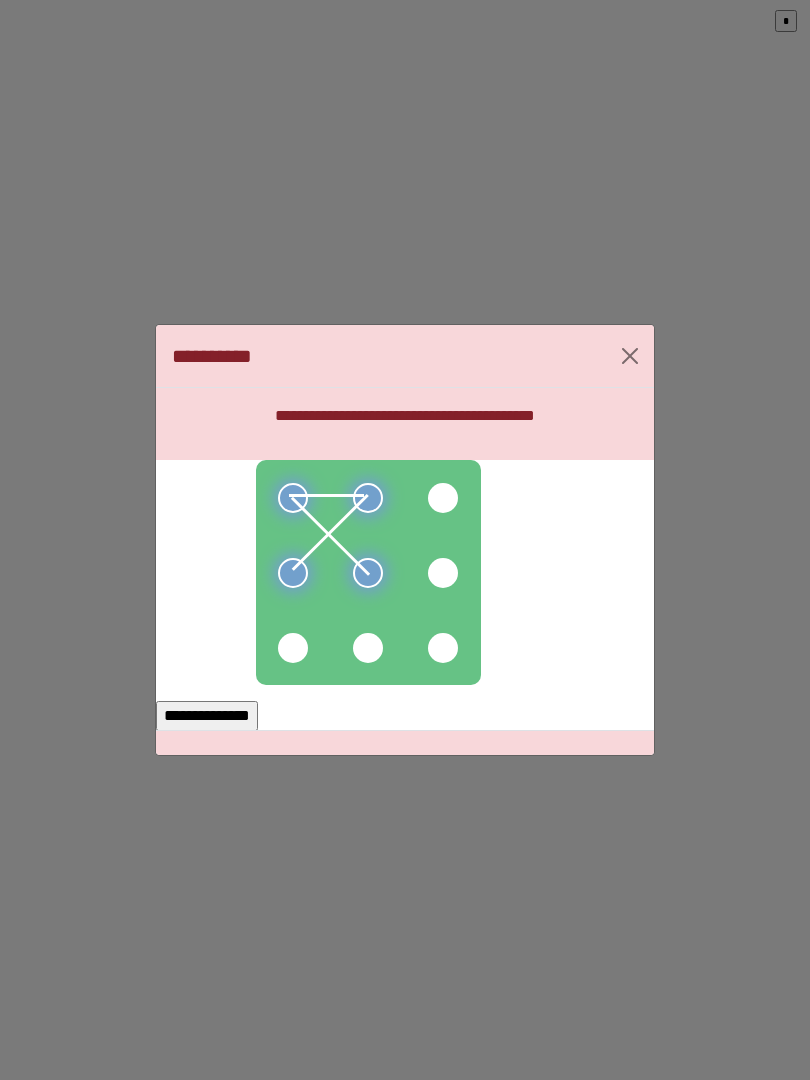 click at bounding box center (293, 648) 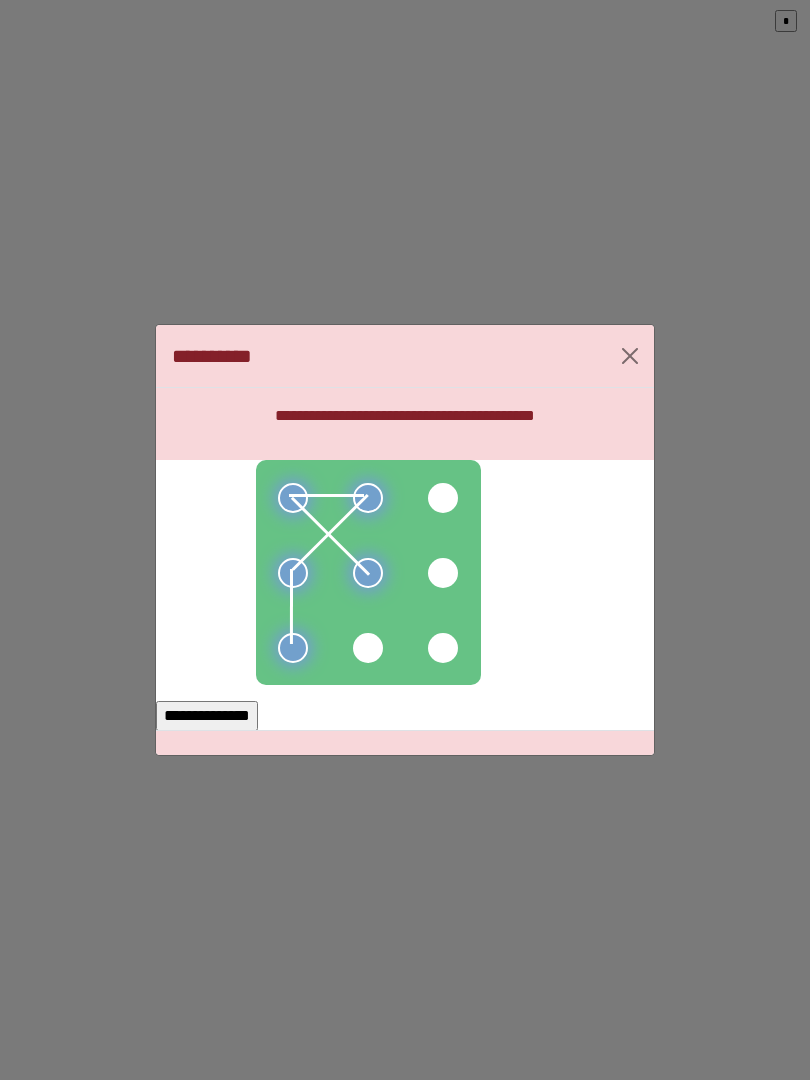 click on "**********" at bounding box center (207, 716) 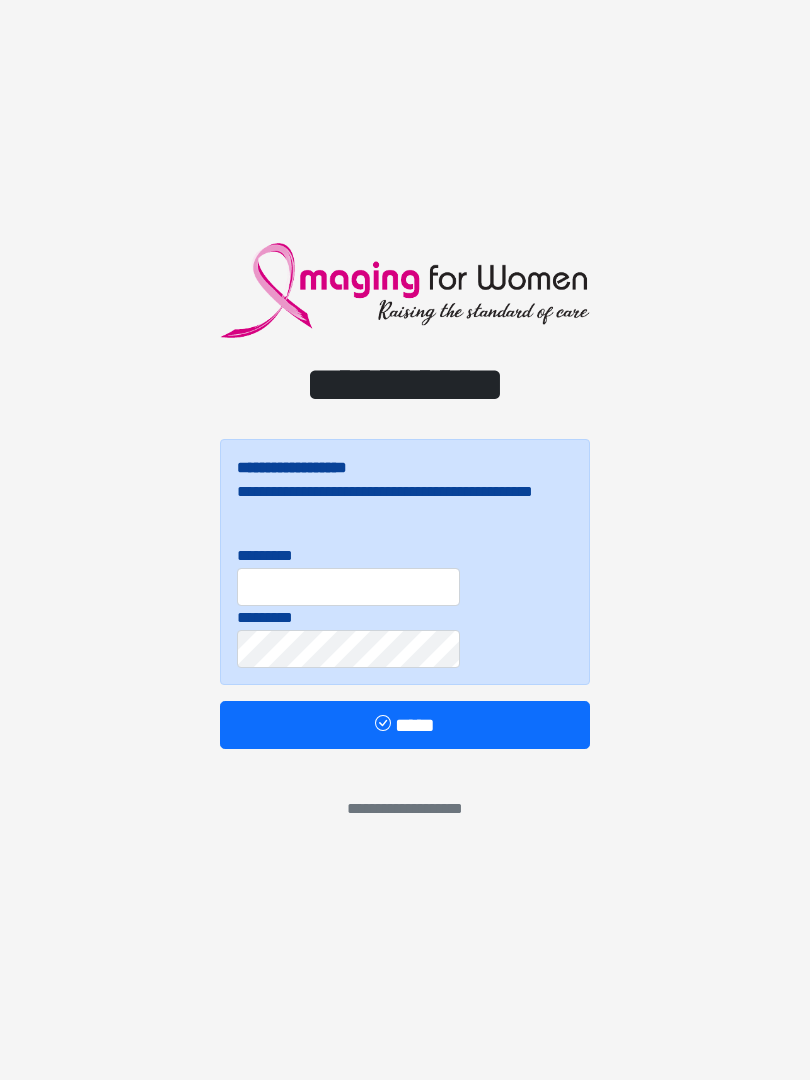 scroll, scrollTop: 0, scrollLeft: 0, axis: both 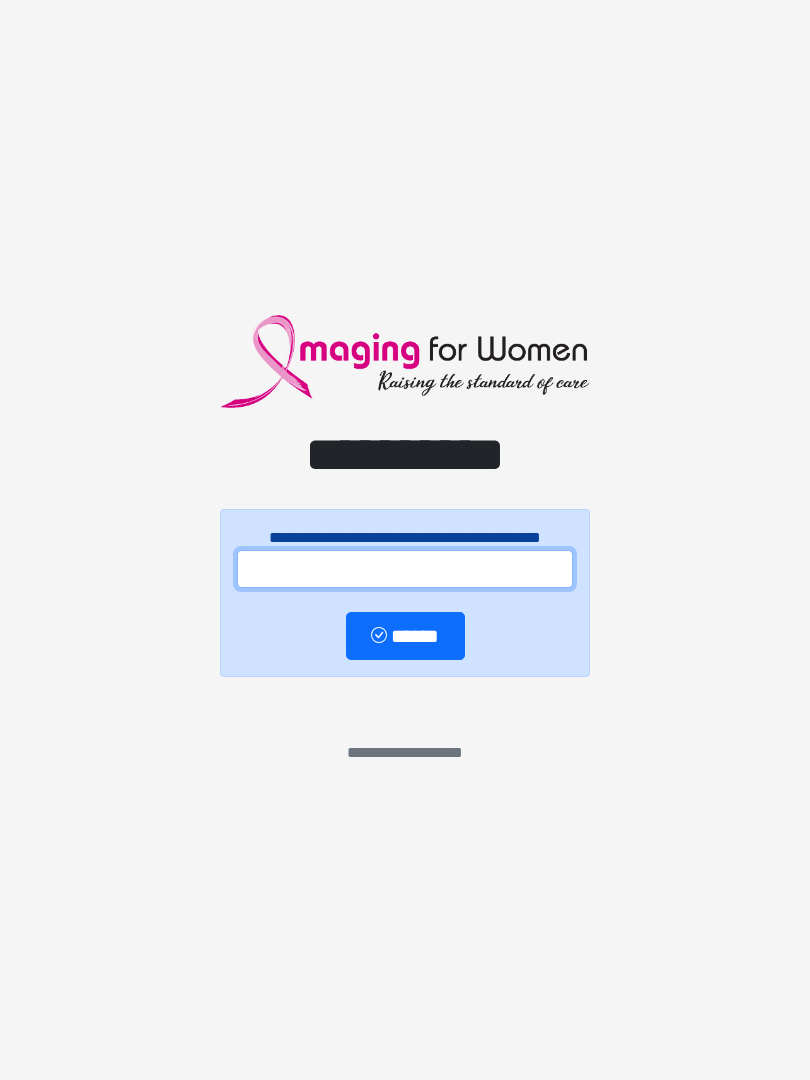 click at bounding box center (405, 569) 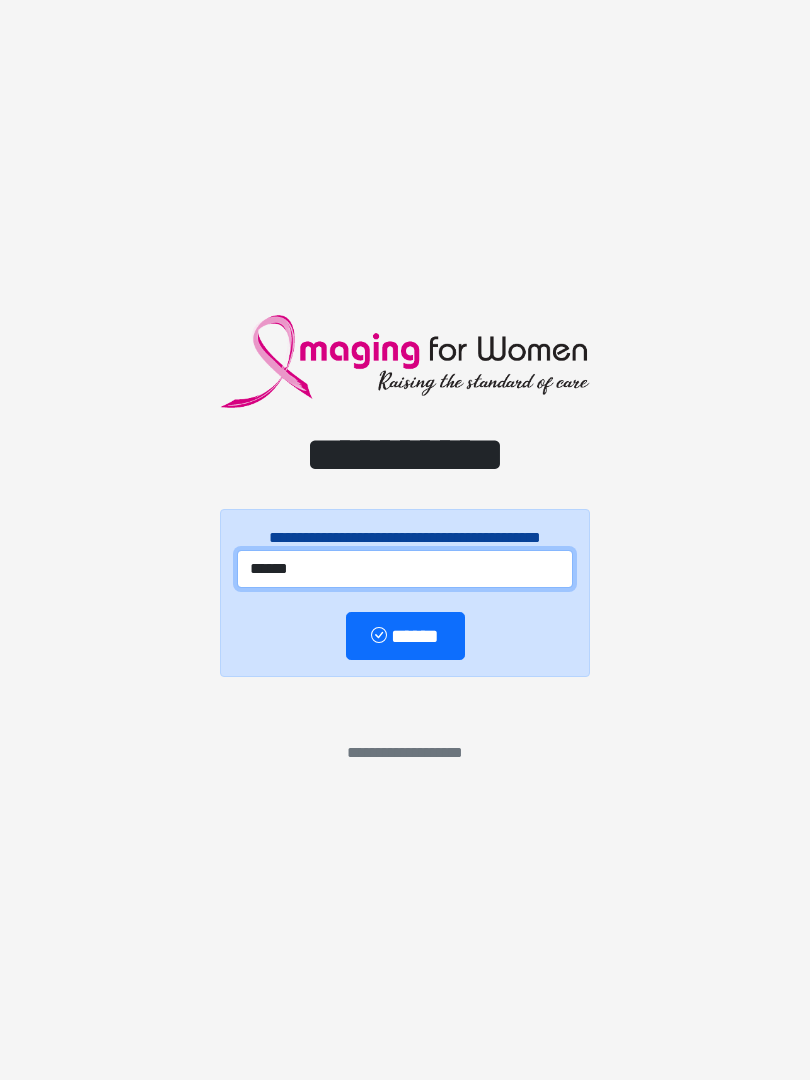 type on "******" 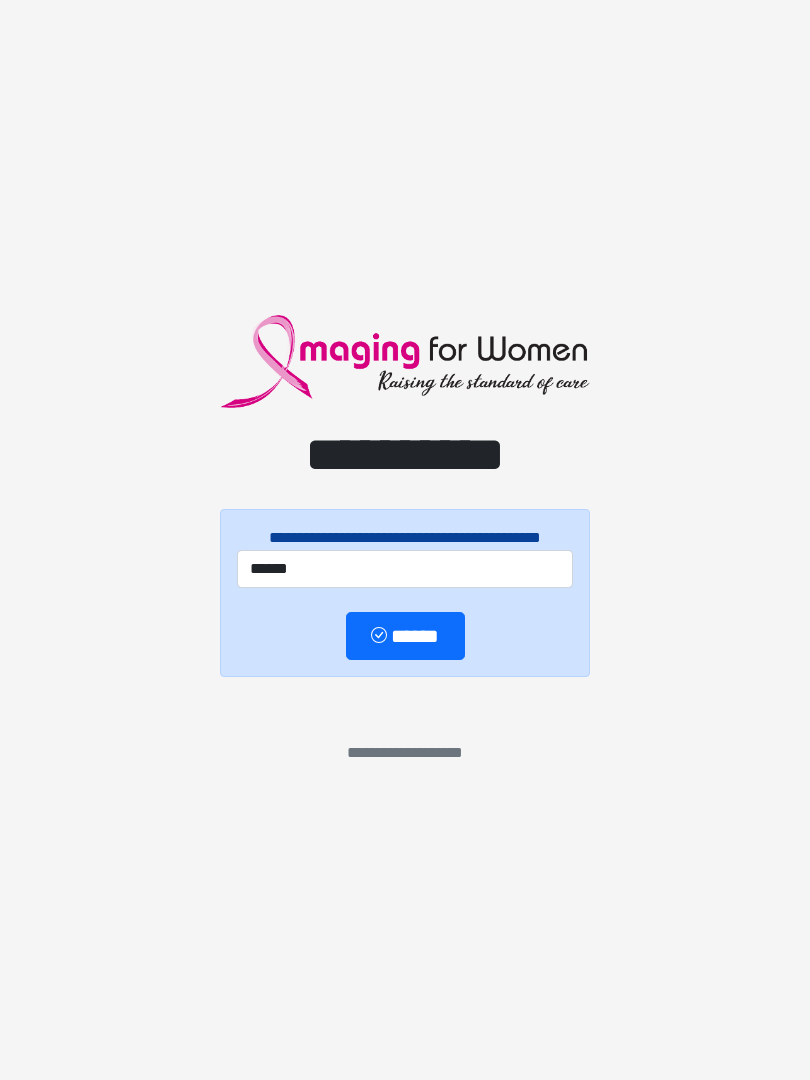 click on "******" at bounding box center [405, 636] 